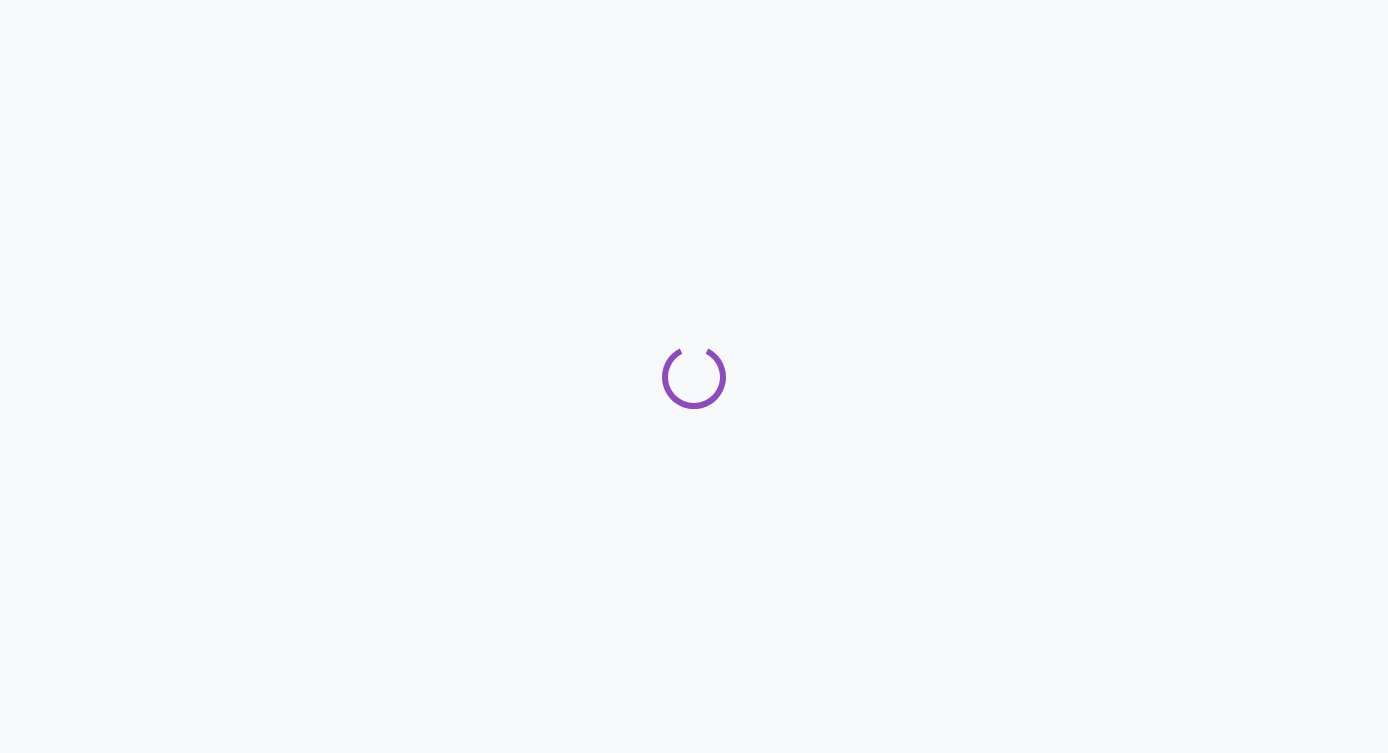 scroll, scrollTop: 0, scrollLeft: 0, axis: both 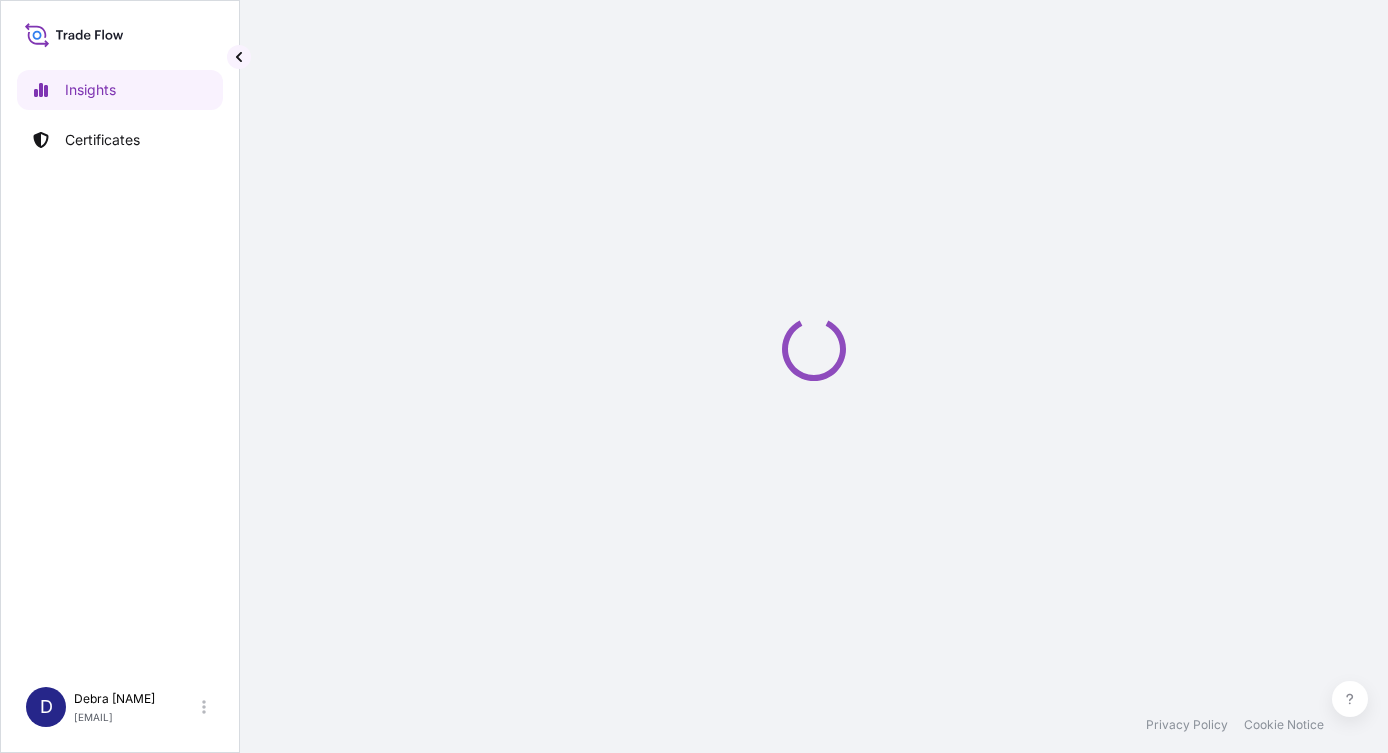 select on "2025" 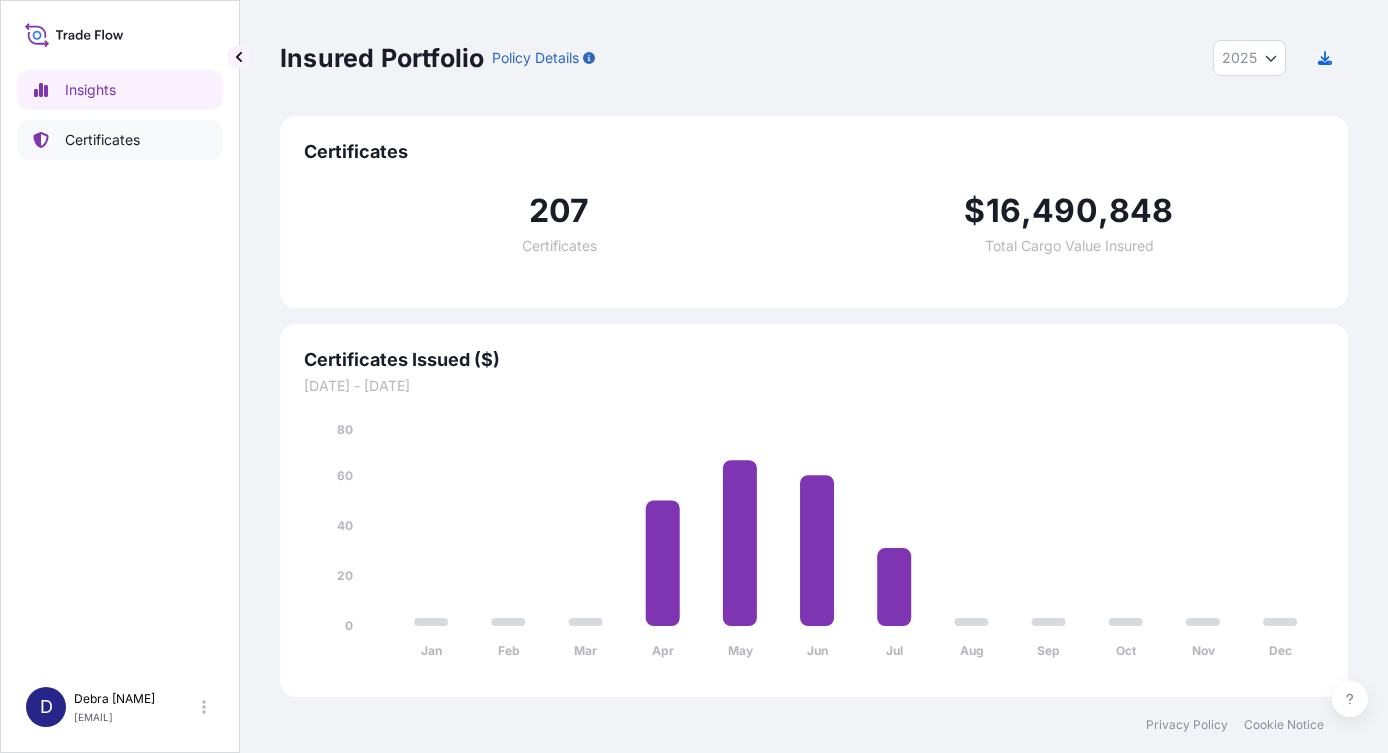 click on "Certificates" at bounding box center (102, 140) 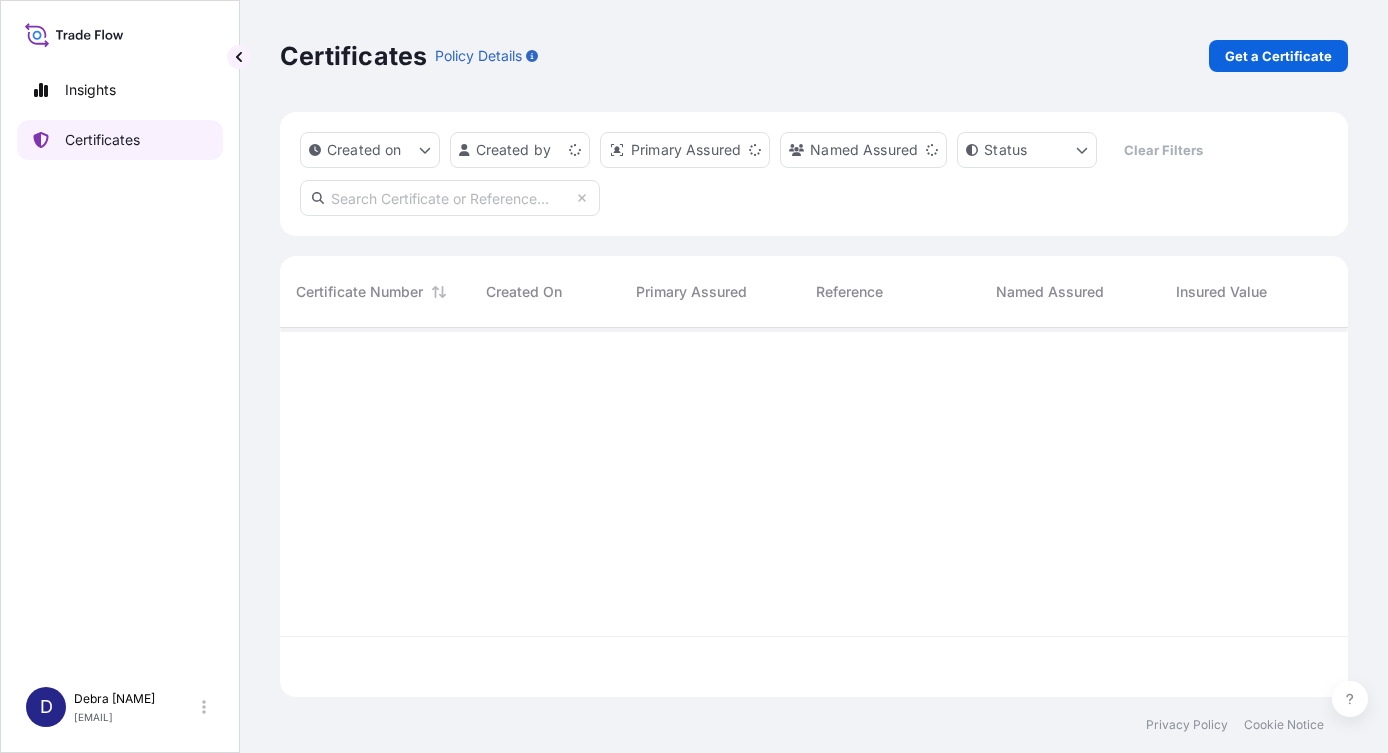 scroll, scrollTop: 16, scrollLeft: 16, axis: both 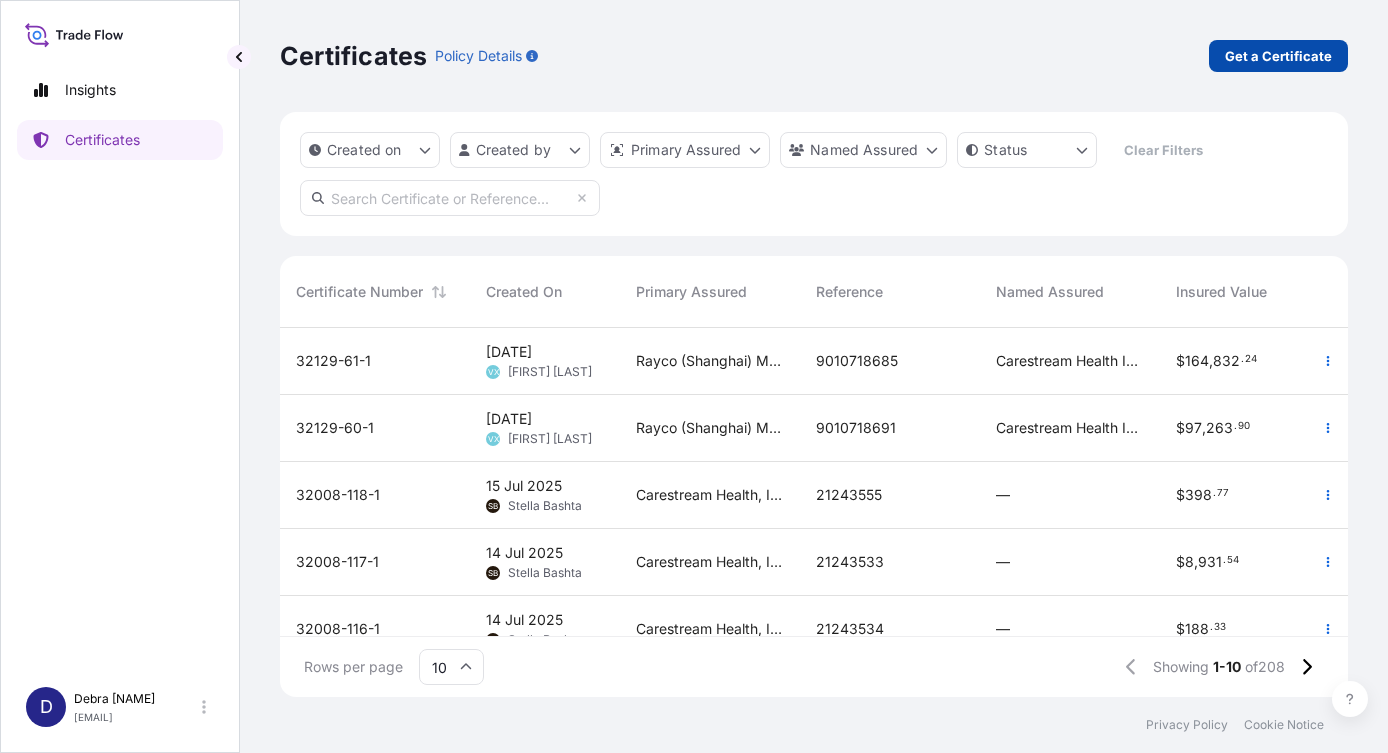 click on "Get a Certificate" at bounding box center (1278, 56) 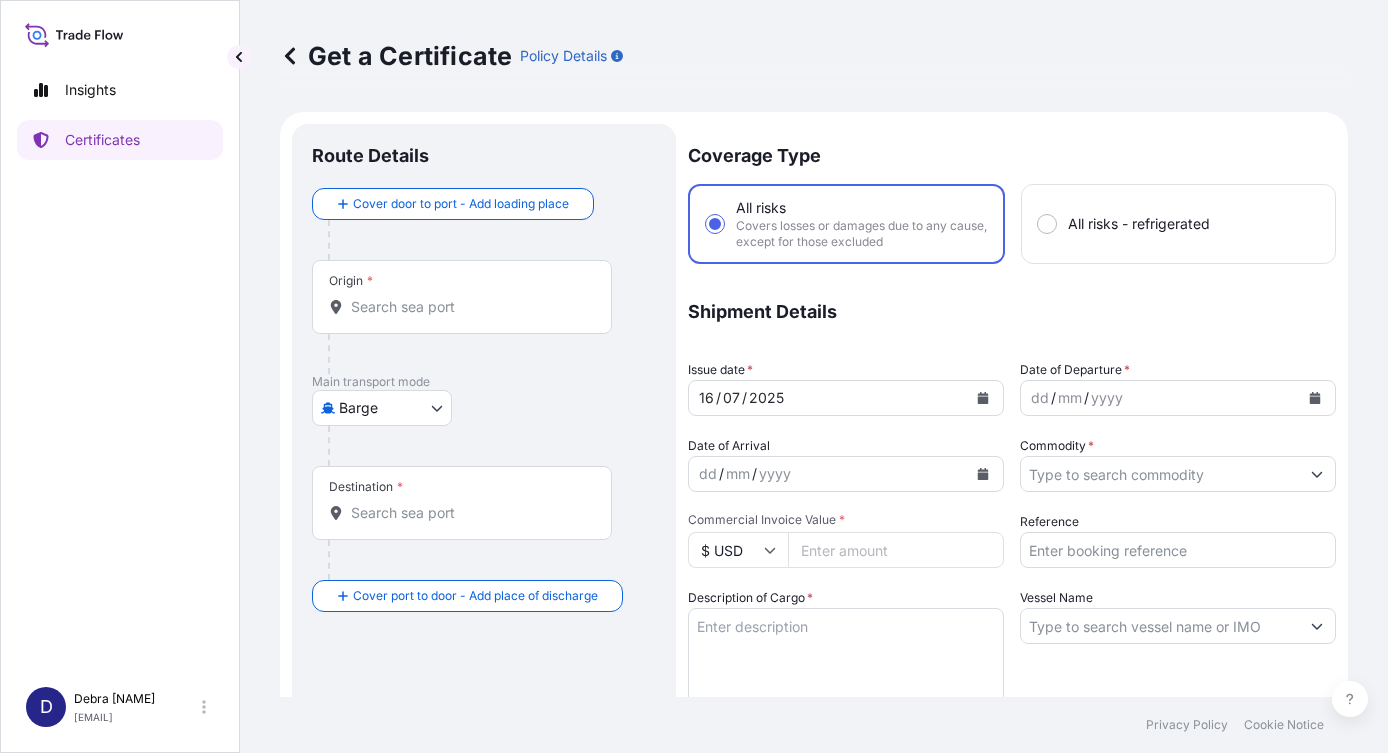 click on "Origin *" at bounding box center [469, 307] 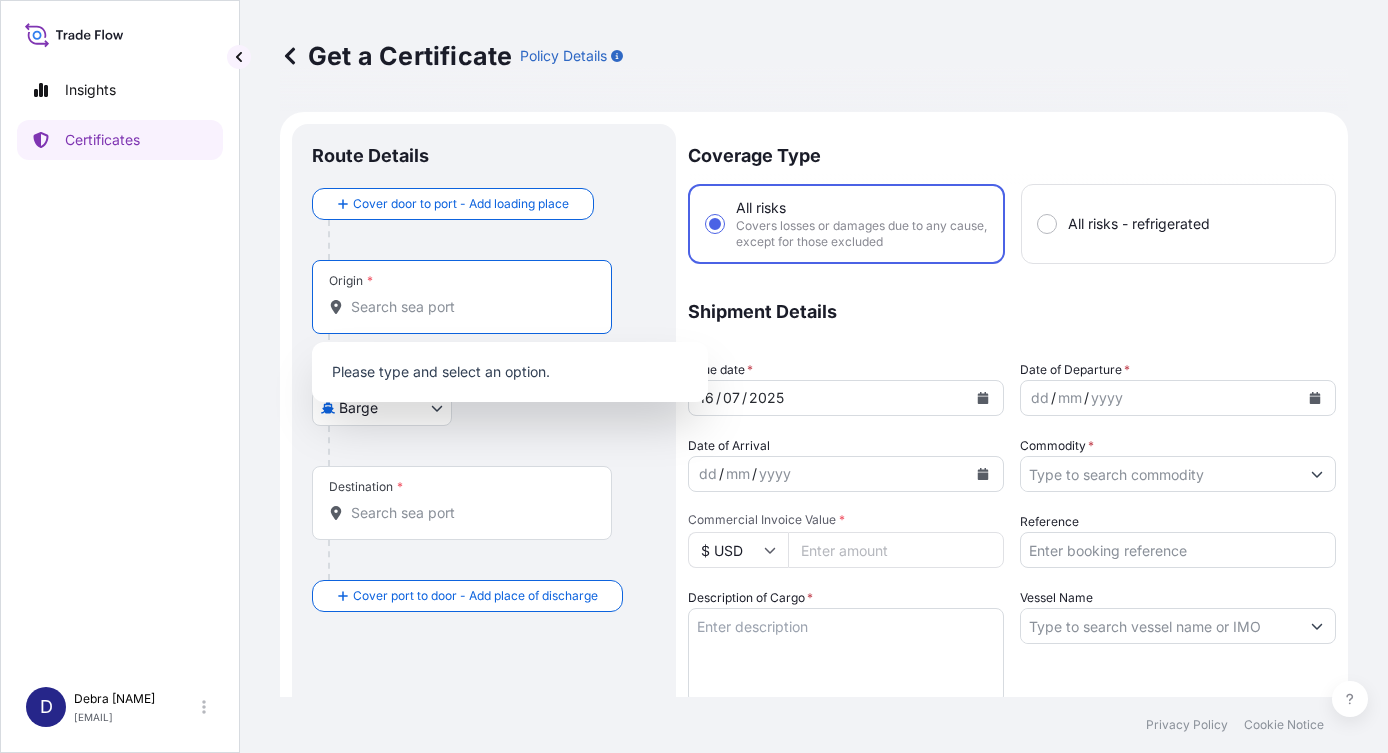 click at bounding box center (492, 446) 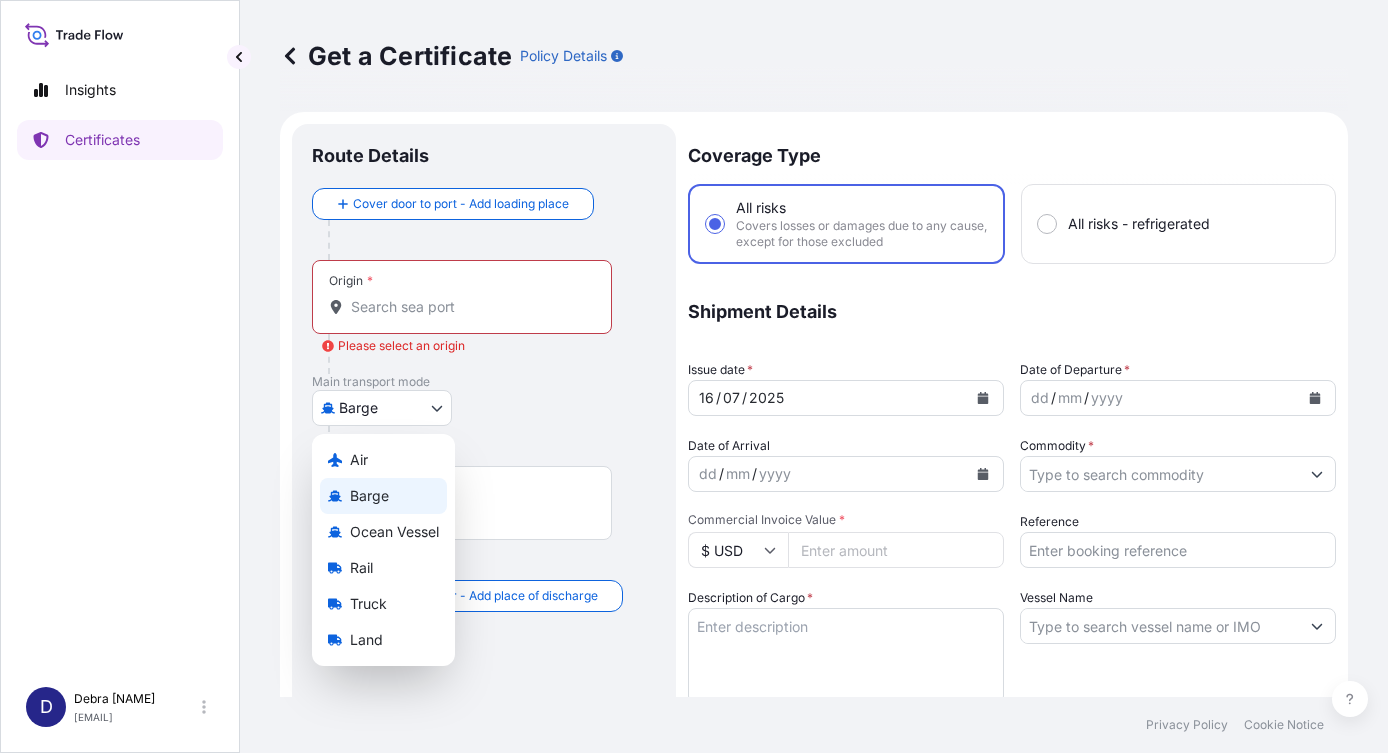 click on "Insights Certificates D Debra   Kemp debra.kemp@carestream.com Get a Certificate Policy Details Route Details   Cover door to port - Add loading place Place of loading Road / Inland Road / Inland Origin * Please select an origin Main transport mode Barge Air Barge Ocean Vessel Rail Truck Land Destination * Cover port to door - Add place of discharge Road / Inland Road / Inland Place of Discharge Coverage Type All risks Covers losses or damages due to any cause, except for those excluded All risks - refrigerated Shipment Details Issue date * 16 / 07 / 2025 Date of Departure * dd / mm / yyyy Date of Arrival dd / mm / yyyy Commodity * Packing Category Commercial Invoice Value    * $ USD Reference Description of Cargo * Vessel Name Marks & Numbers Letter of Credit This shipment has a letter of credit Letter of credit * Letter of credit may not exceed 12000 characters Assured Details Primary Assured * Select a primary assured Carestream Health, Inc. Carestream Health GmbH SASKO GmbH 0" at bounding box center [694, 376] 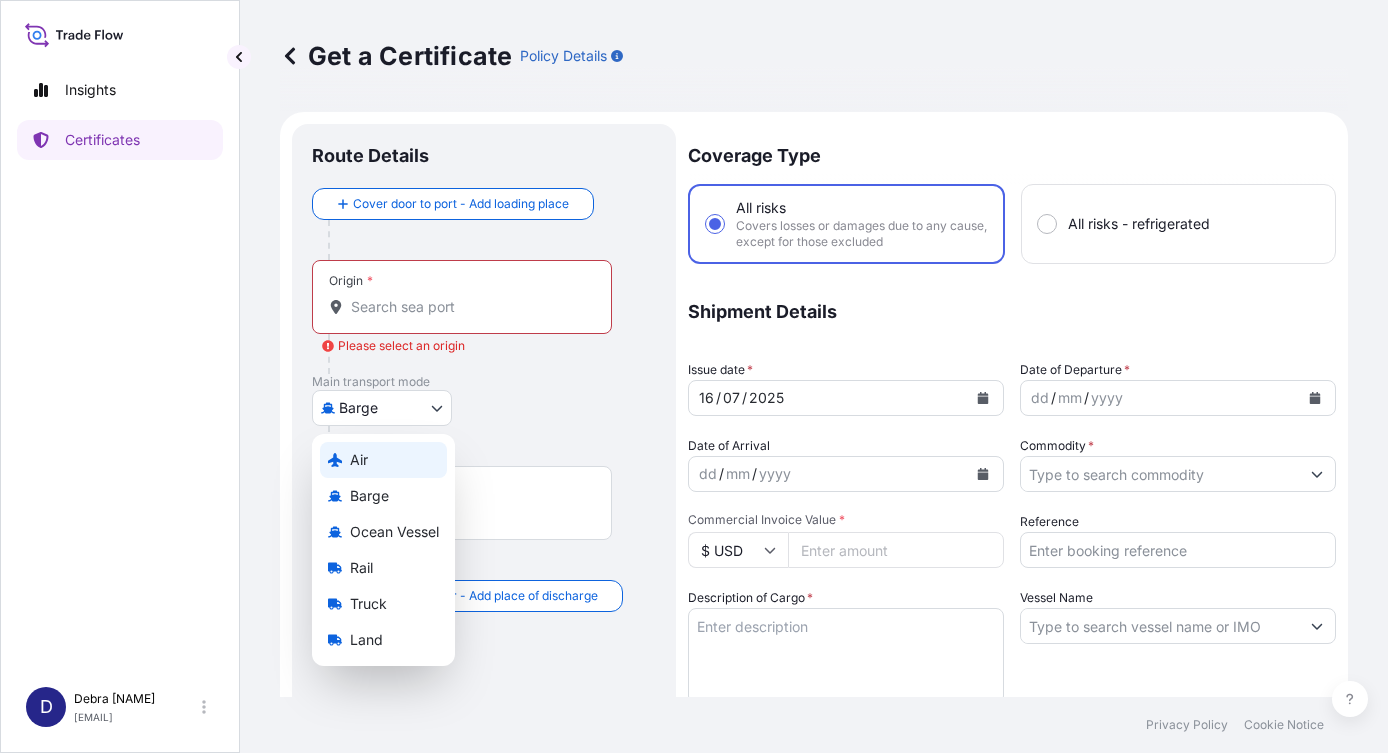 click on "Air" at bounding box center [383, 460] 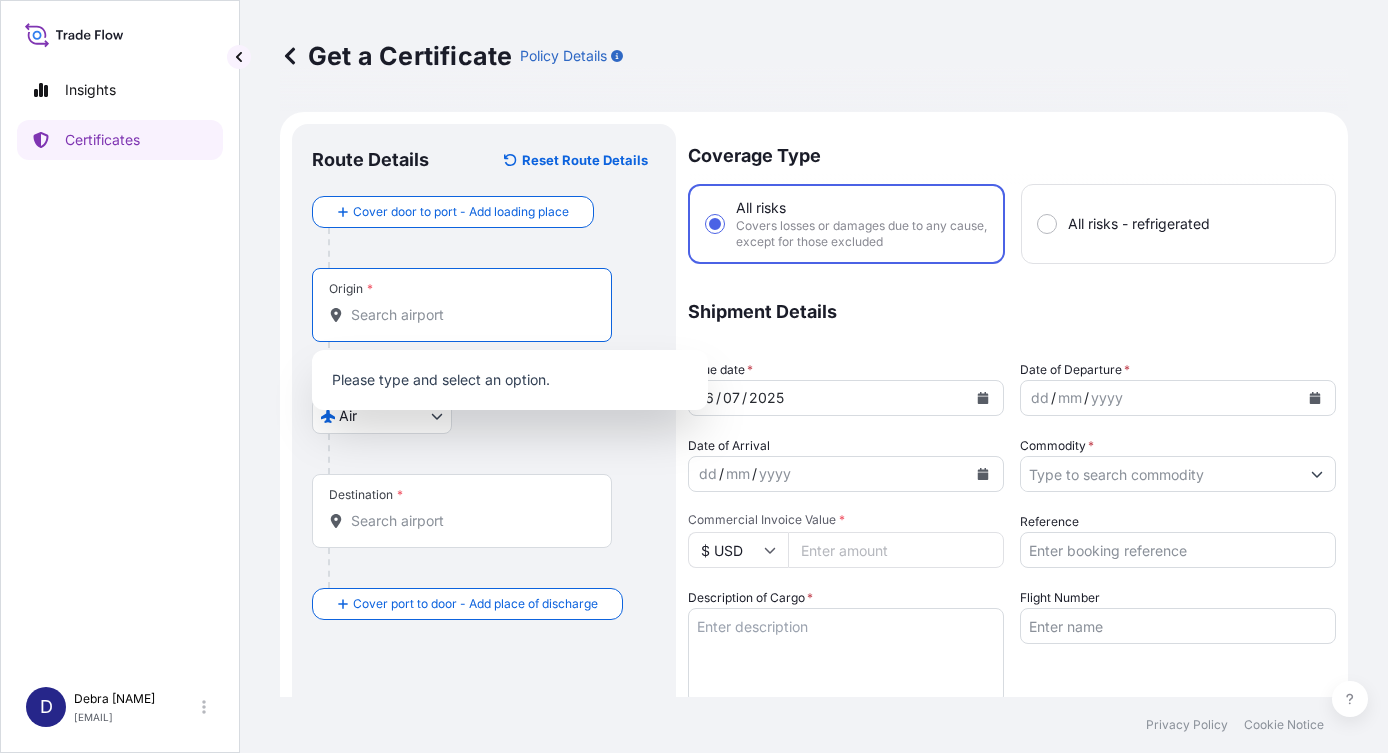 click on "Origin *" at bounding box center [469, 315] 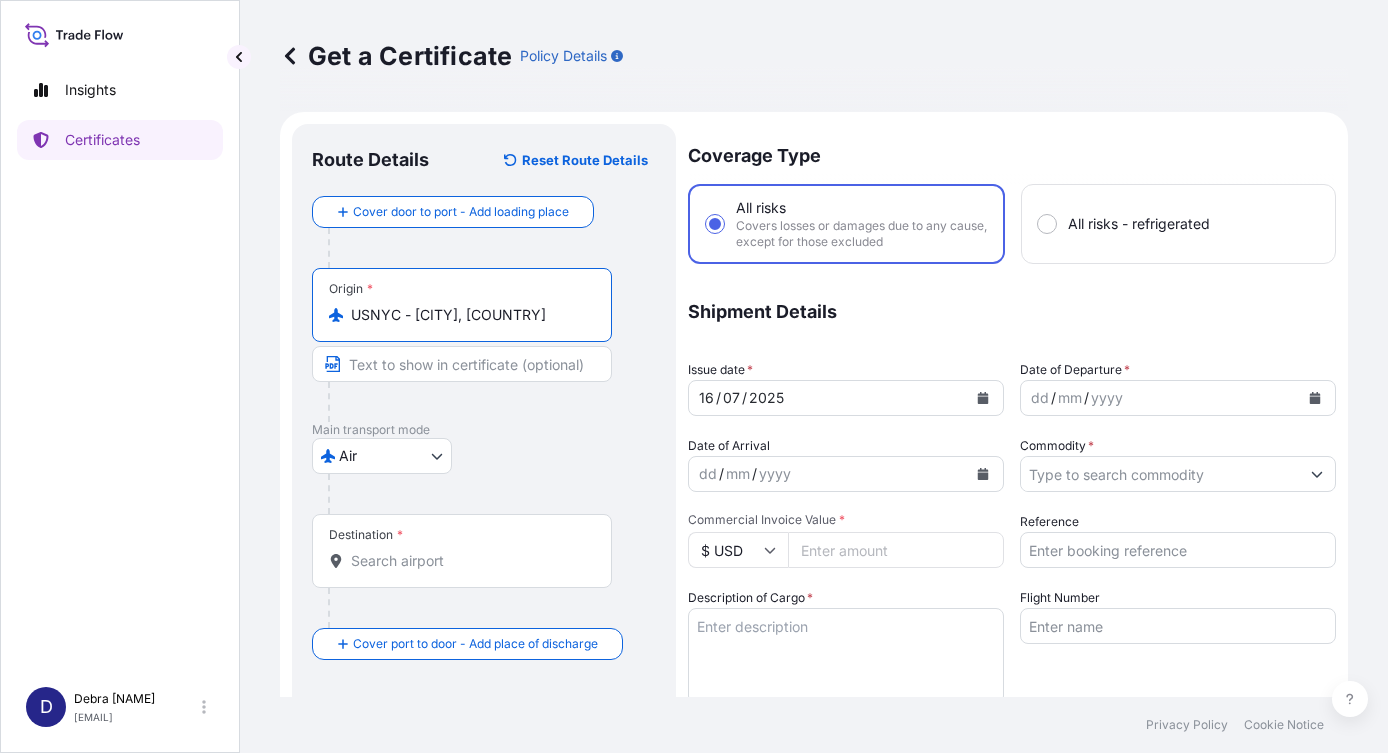 type on "USNYC - [CITY], [COUNTRY]" 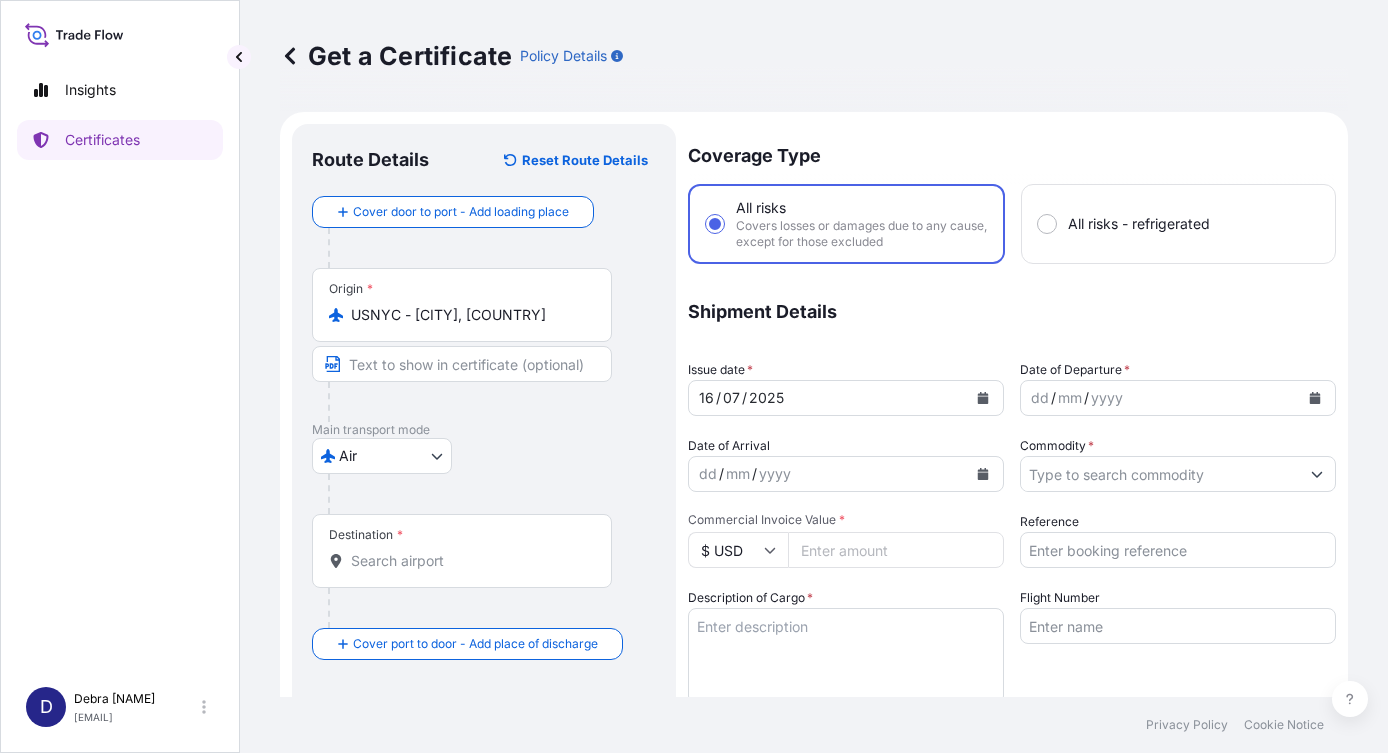 click on "Destination *" at bounding box center (462, 551) 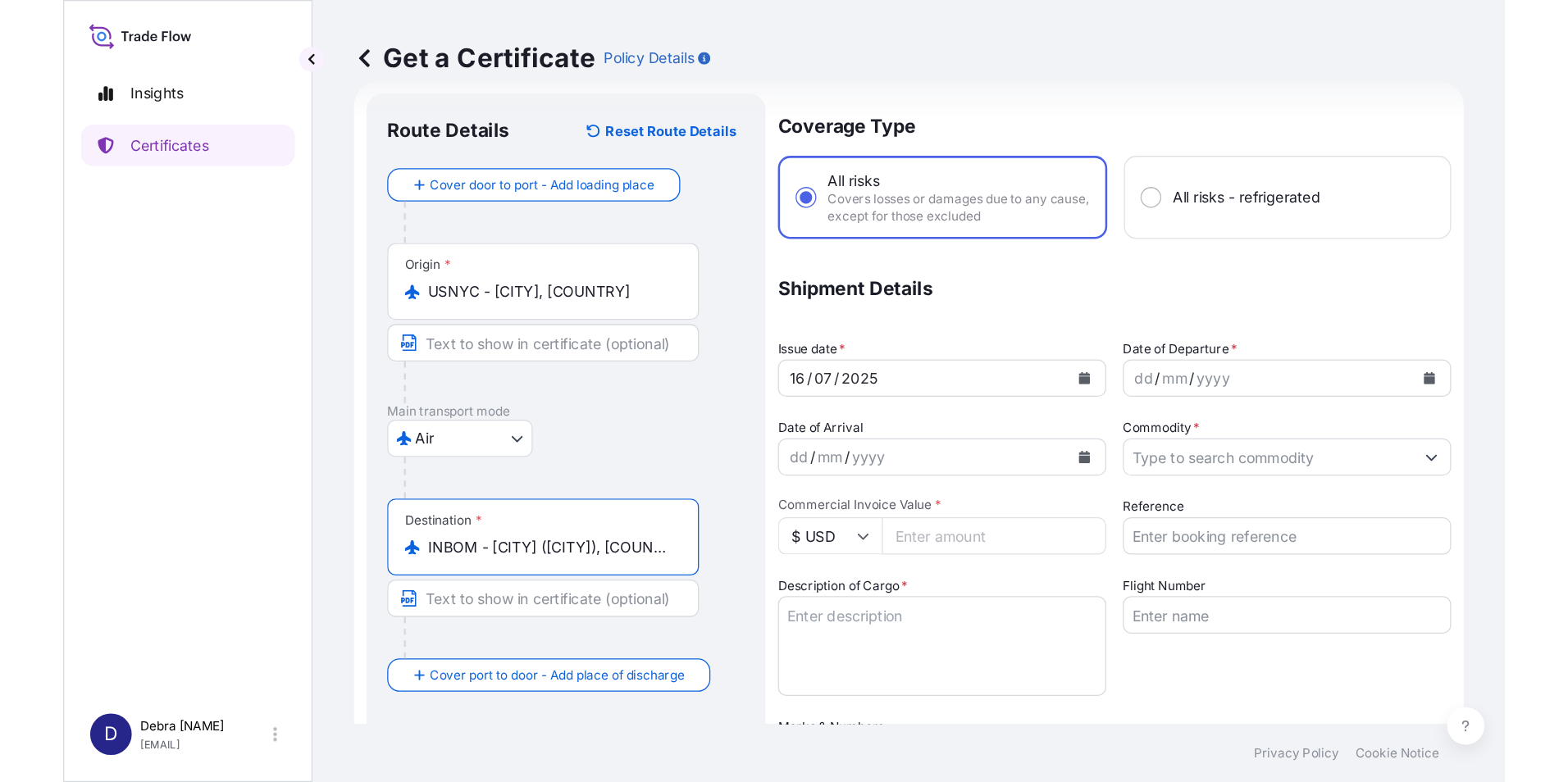 scroll, scrollTop: 0, scrollLeft: 0, axis: both 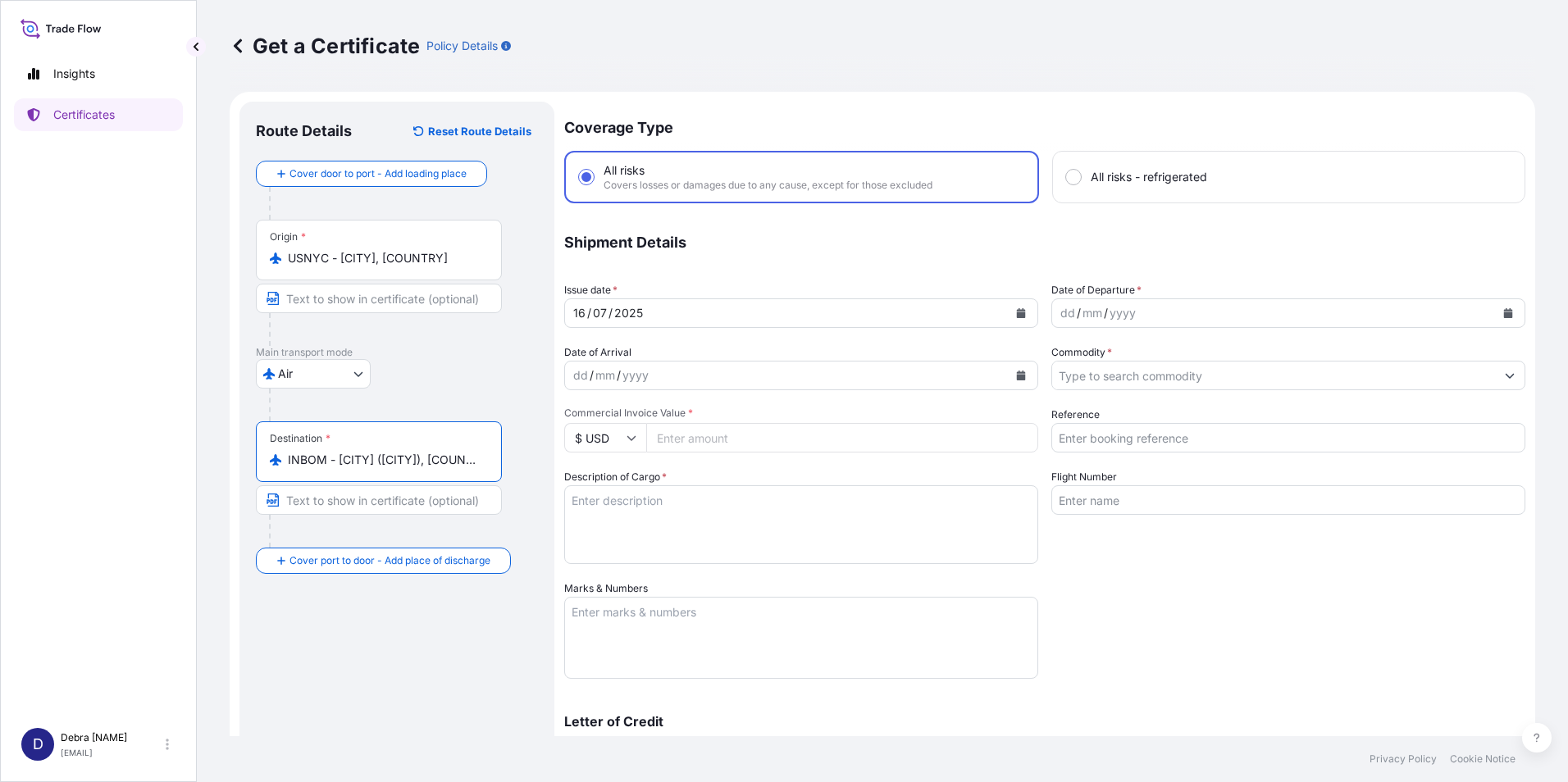 type on "INBOM - [CITY] ([CITY]), [COUNTRY]" 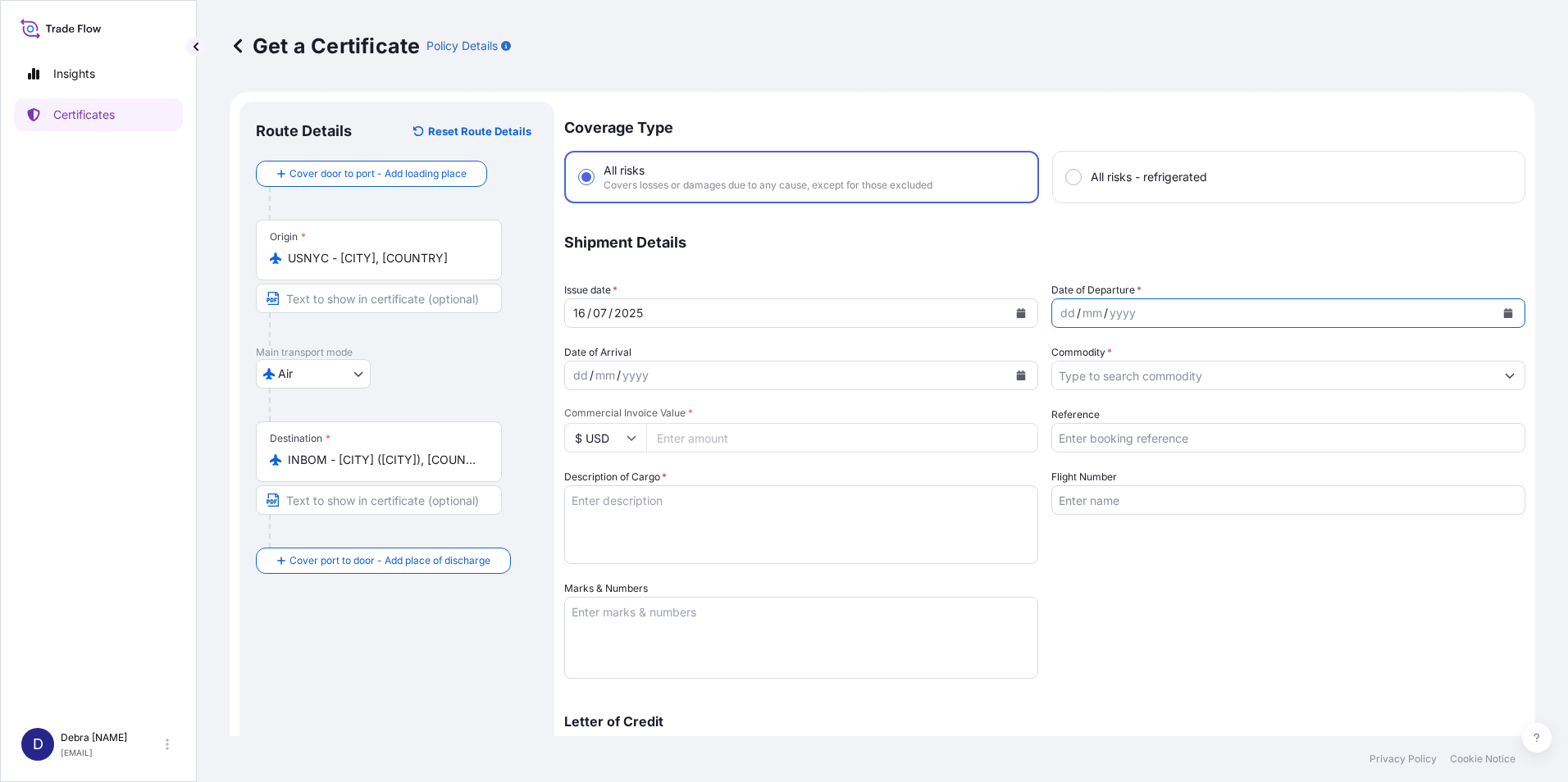 click 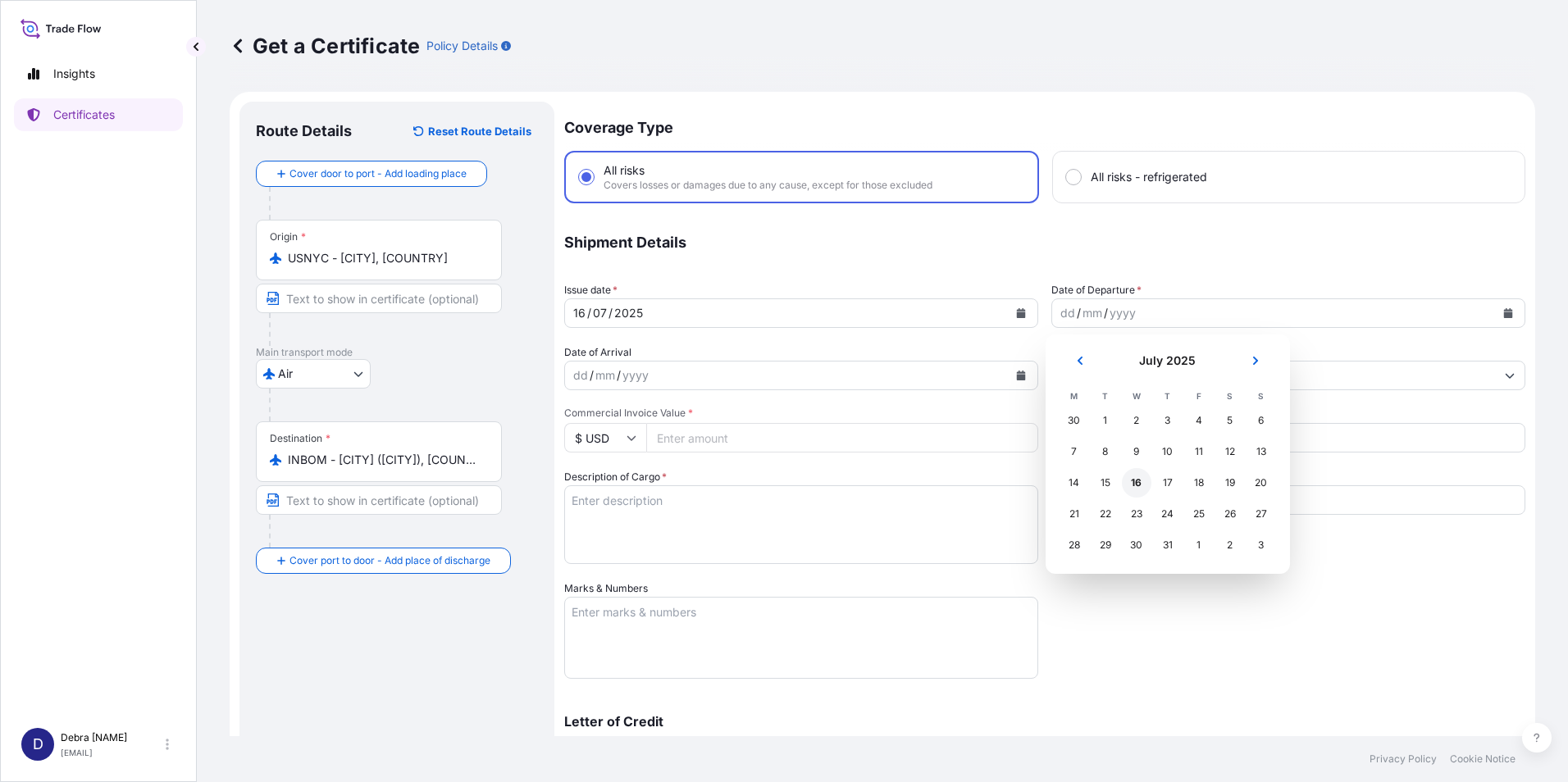 click on "16" at bounding box center (1137, 483) 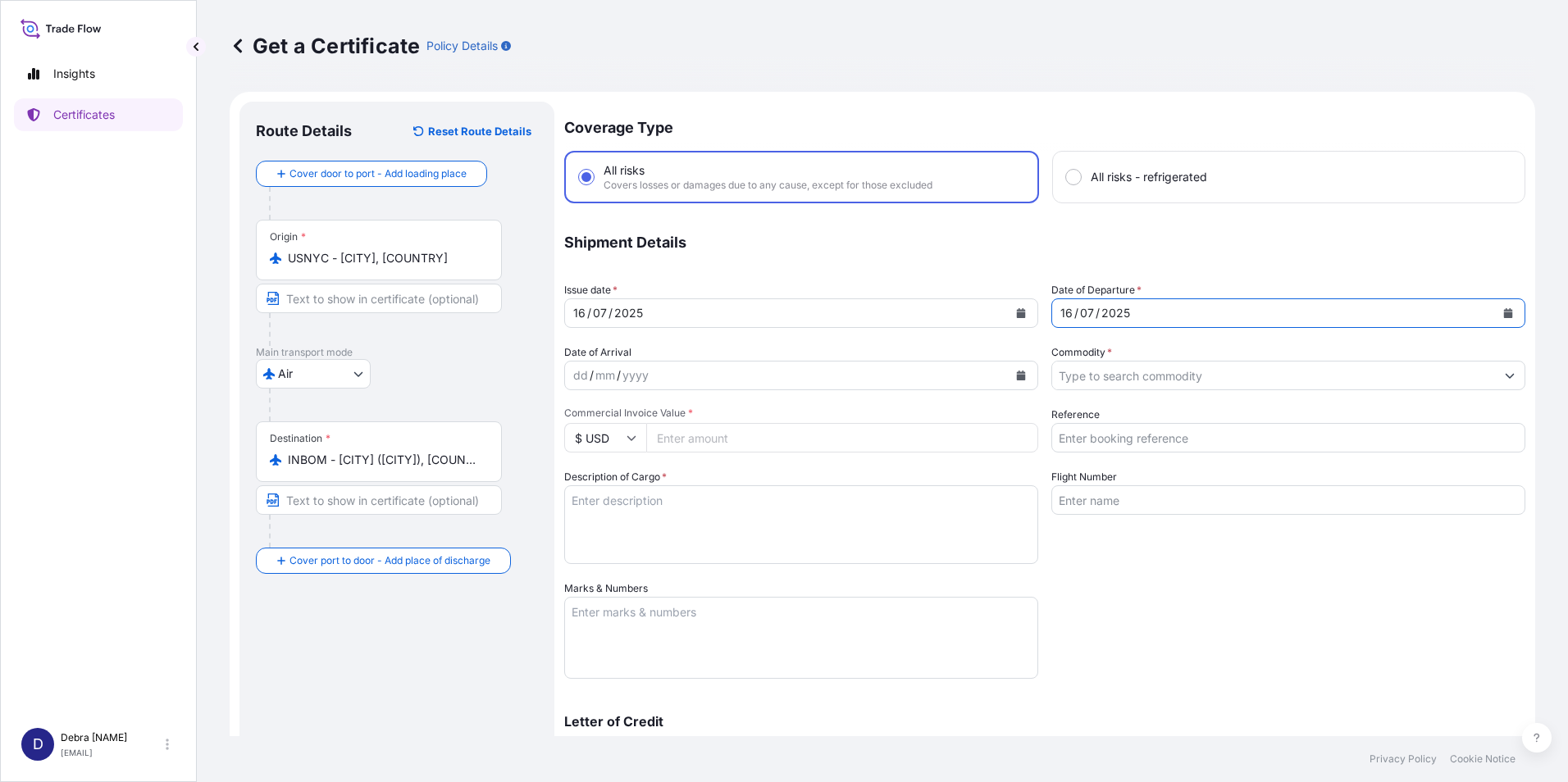 click 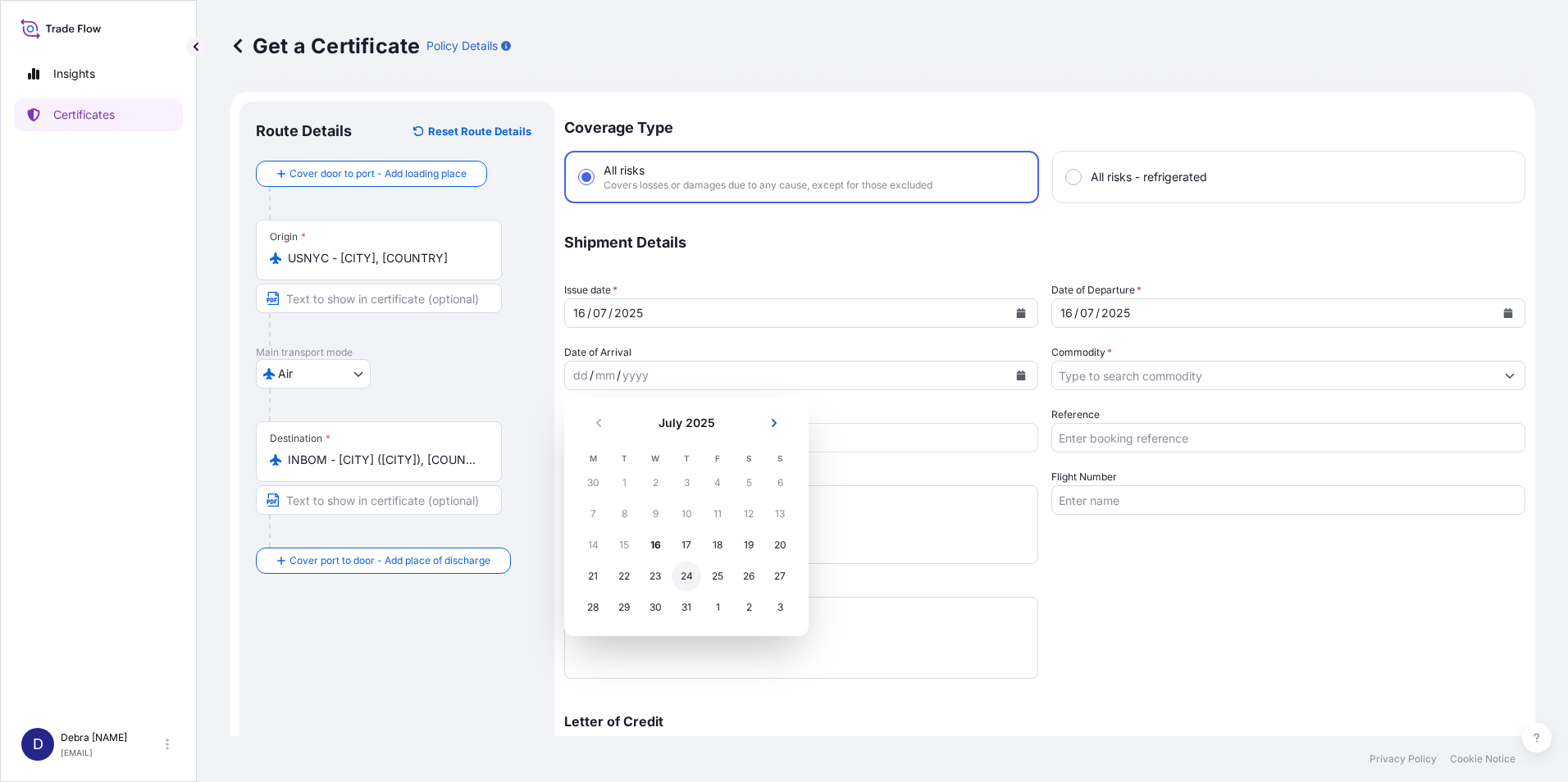 click on "24" at bounding box center [686, 576] 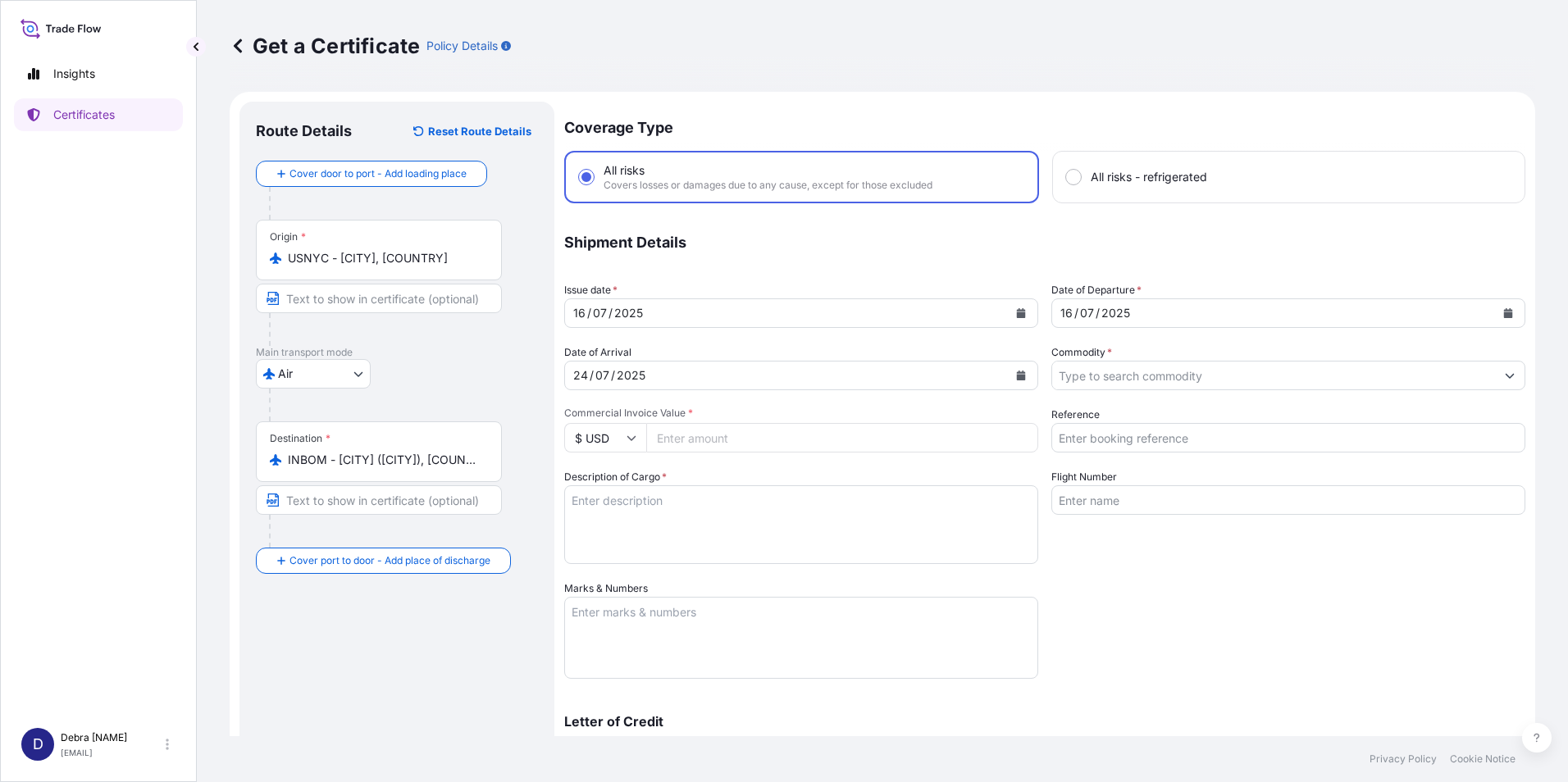 click on "Commercial Invoice Value    *" at bounding box center (842, 438) 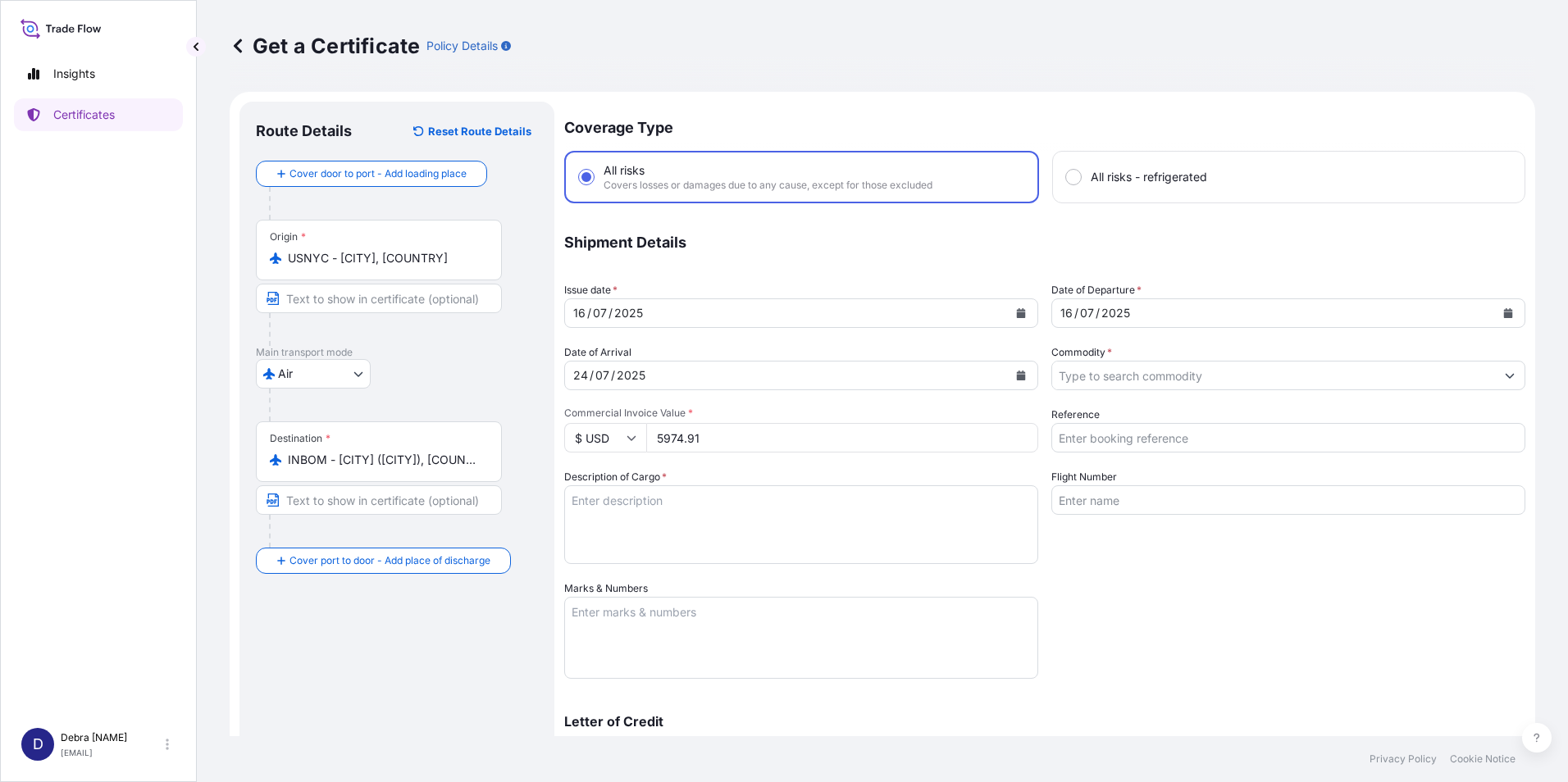 type on "5974.91" 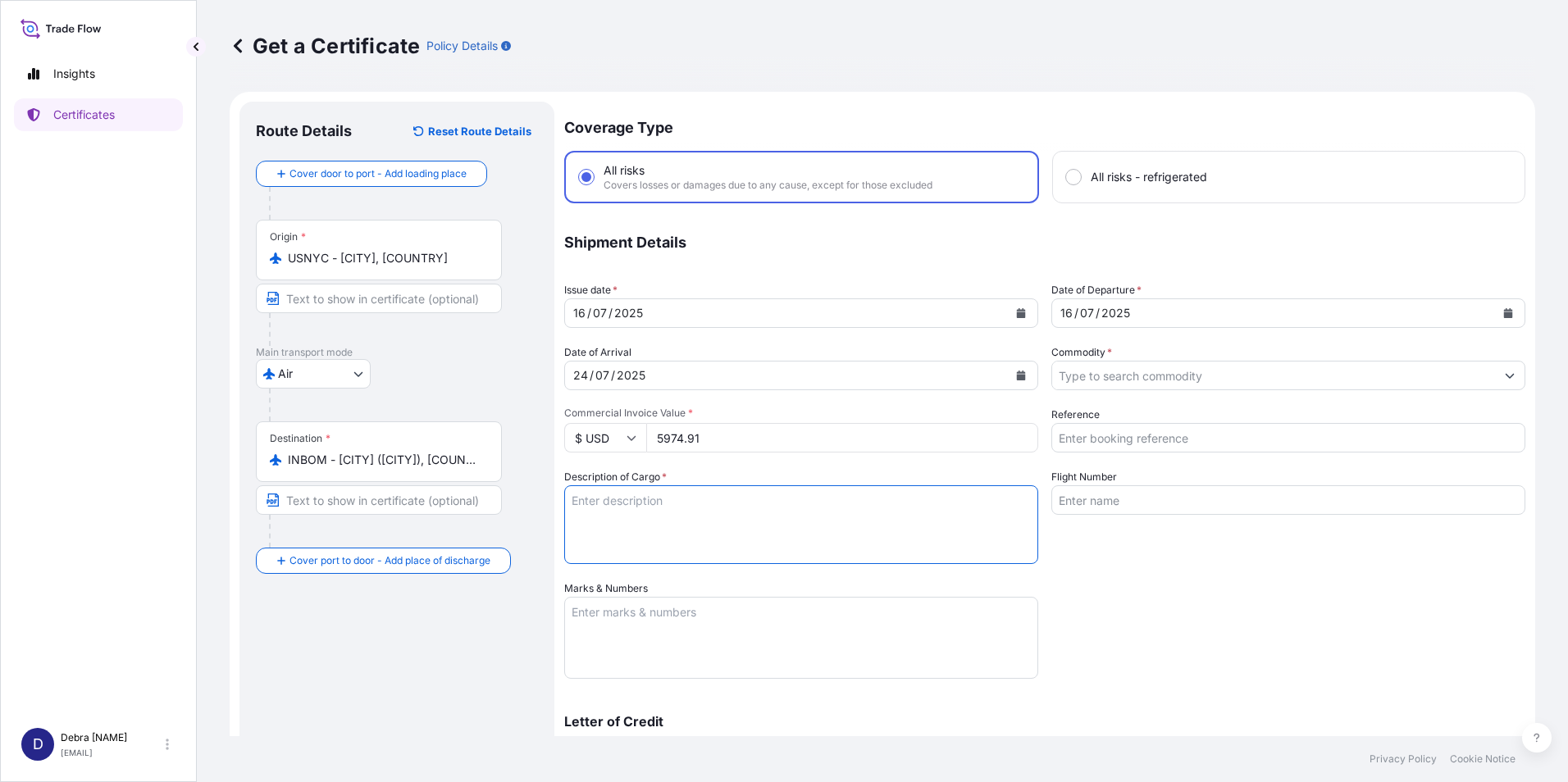 click on "Description of Cargo *" at bounding box center (801, 525) 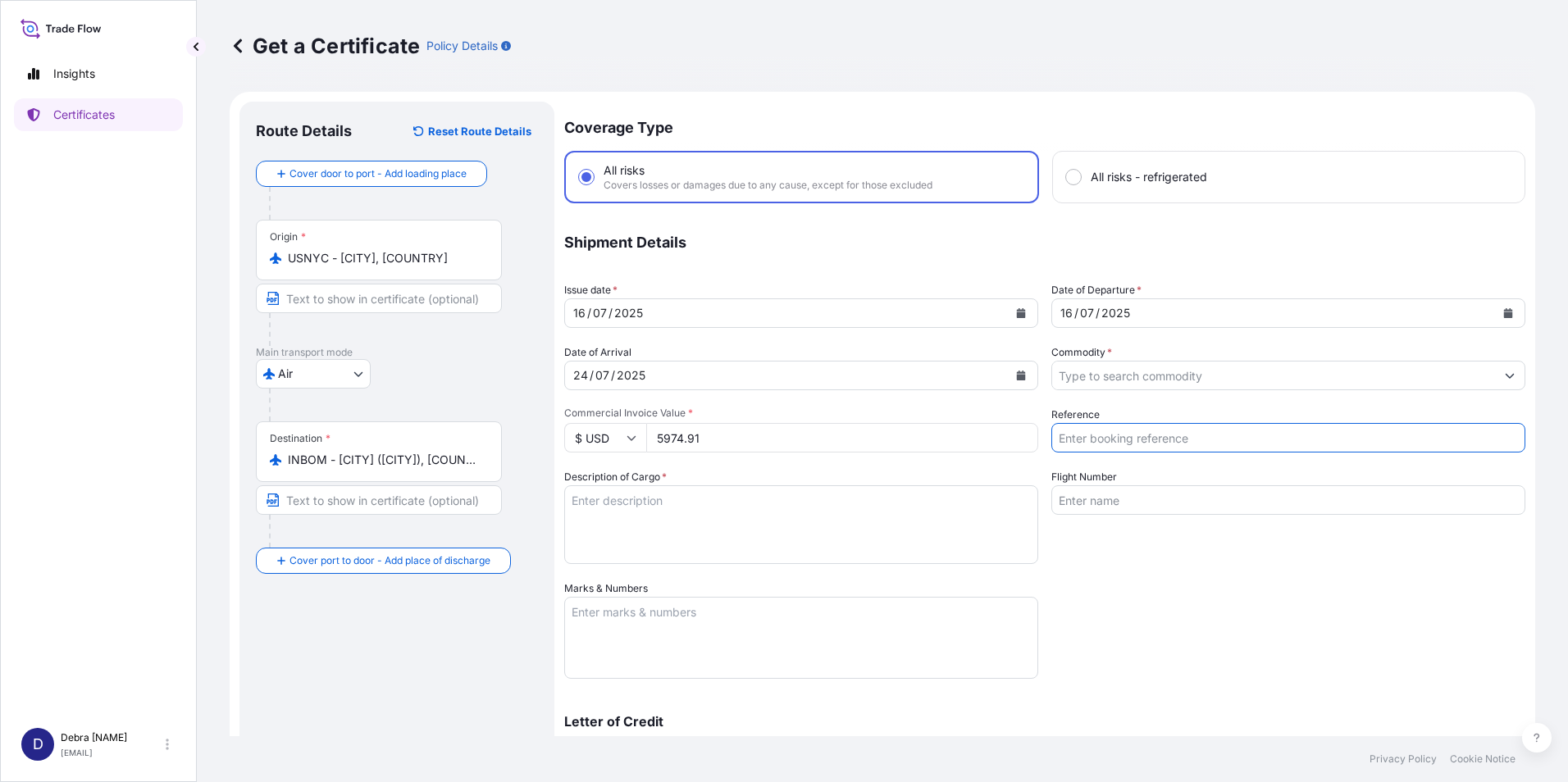 click on "Reference" at bounding box center [1288, 438] 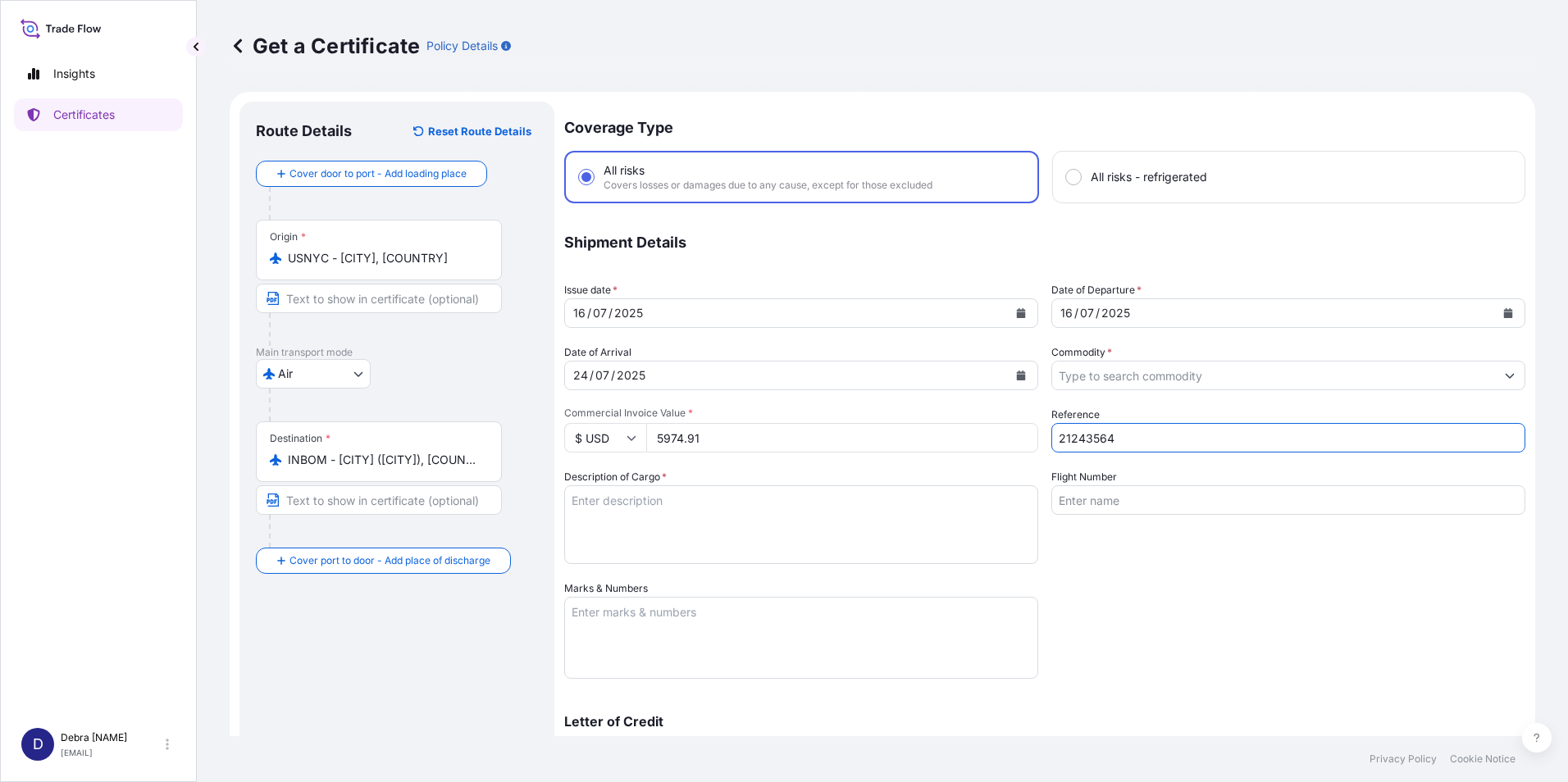 type on "21243564" 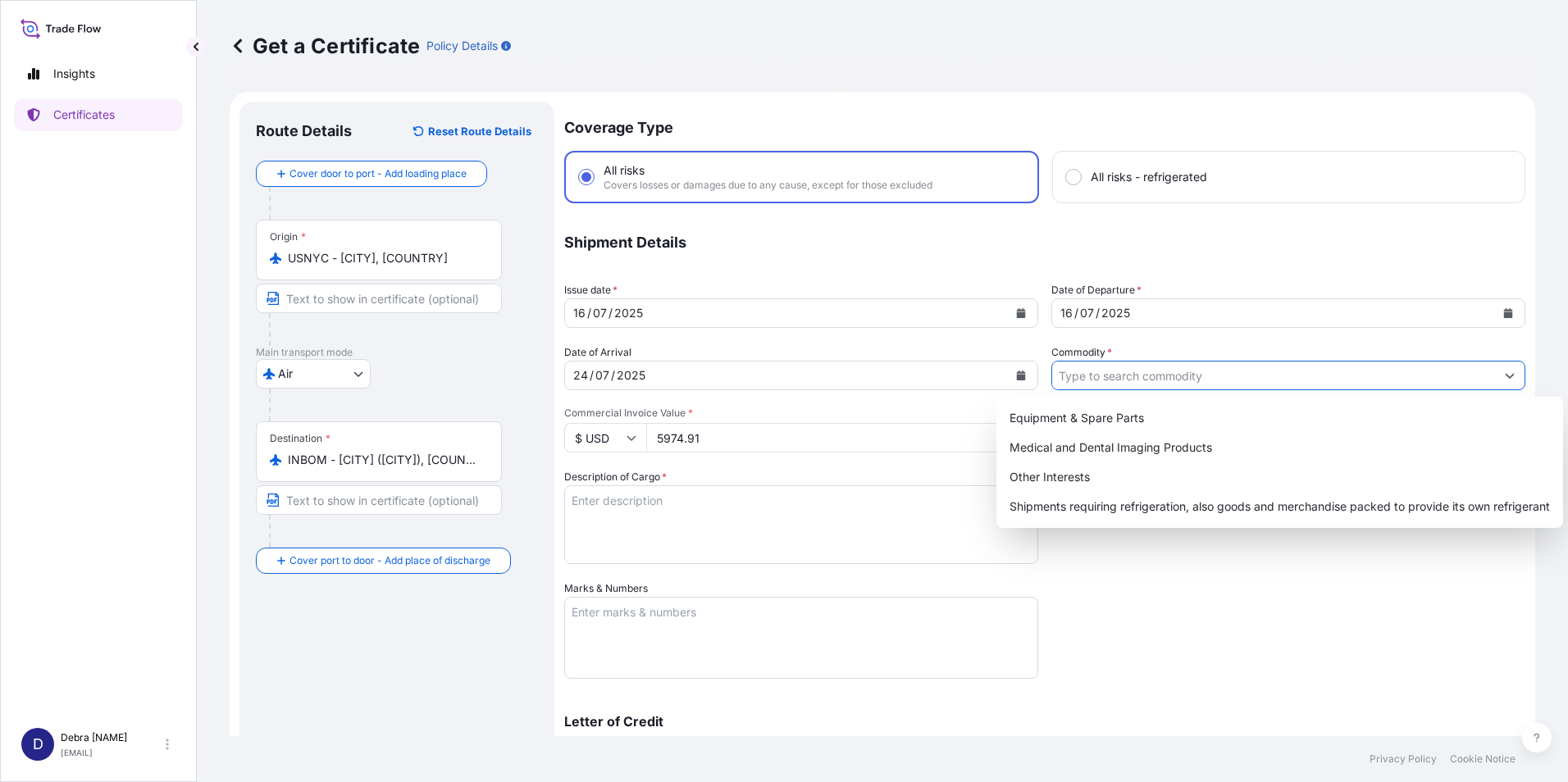 click on "Commodity *" at bounding box center [1274, 375] 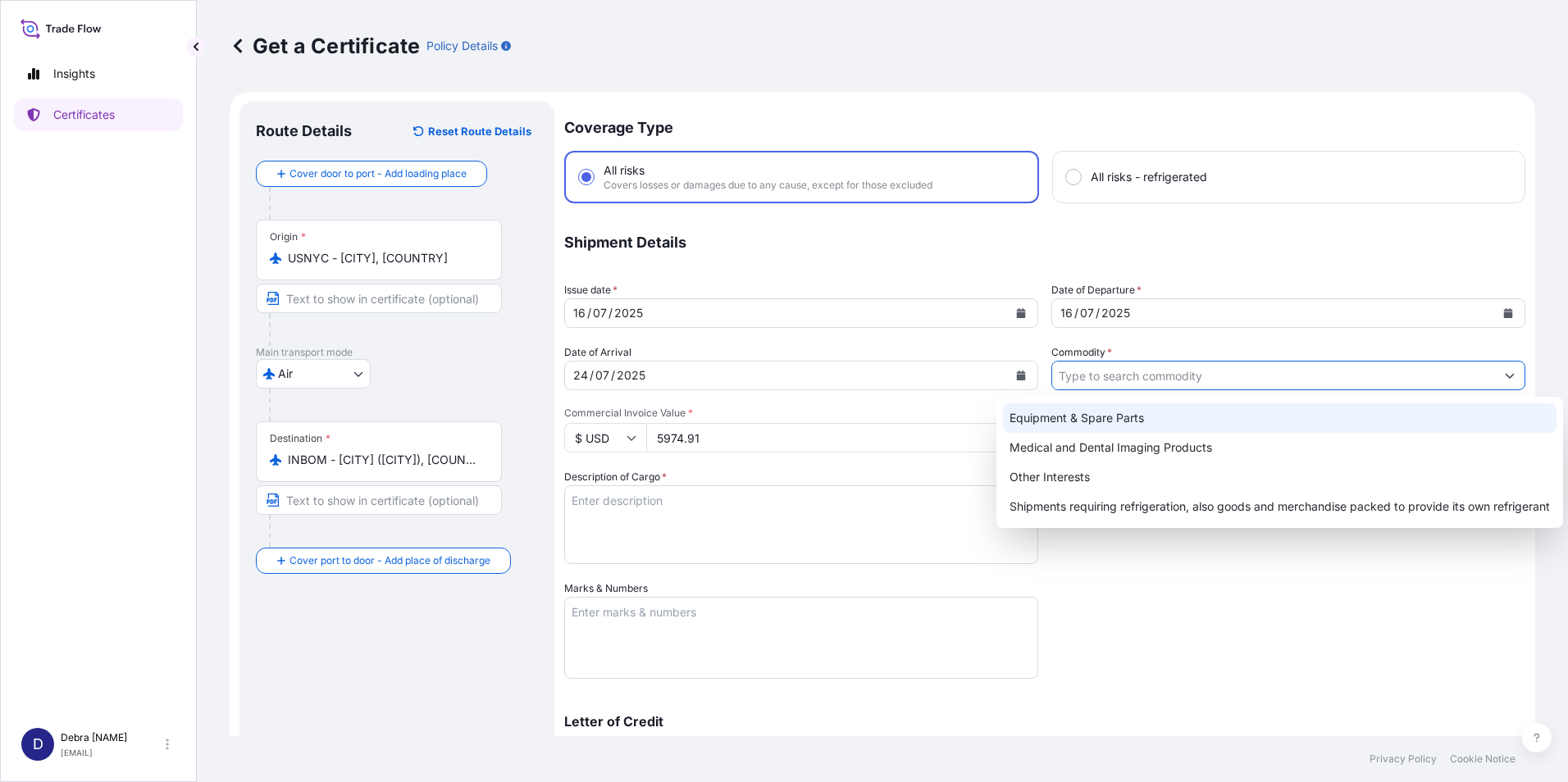 click on "Equipment & Spare Parts" at bounding box center [1279, 418] 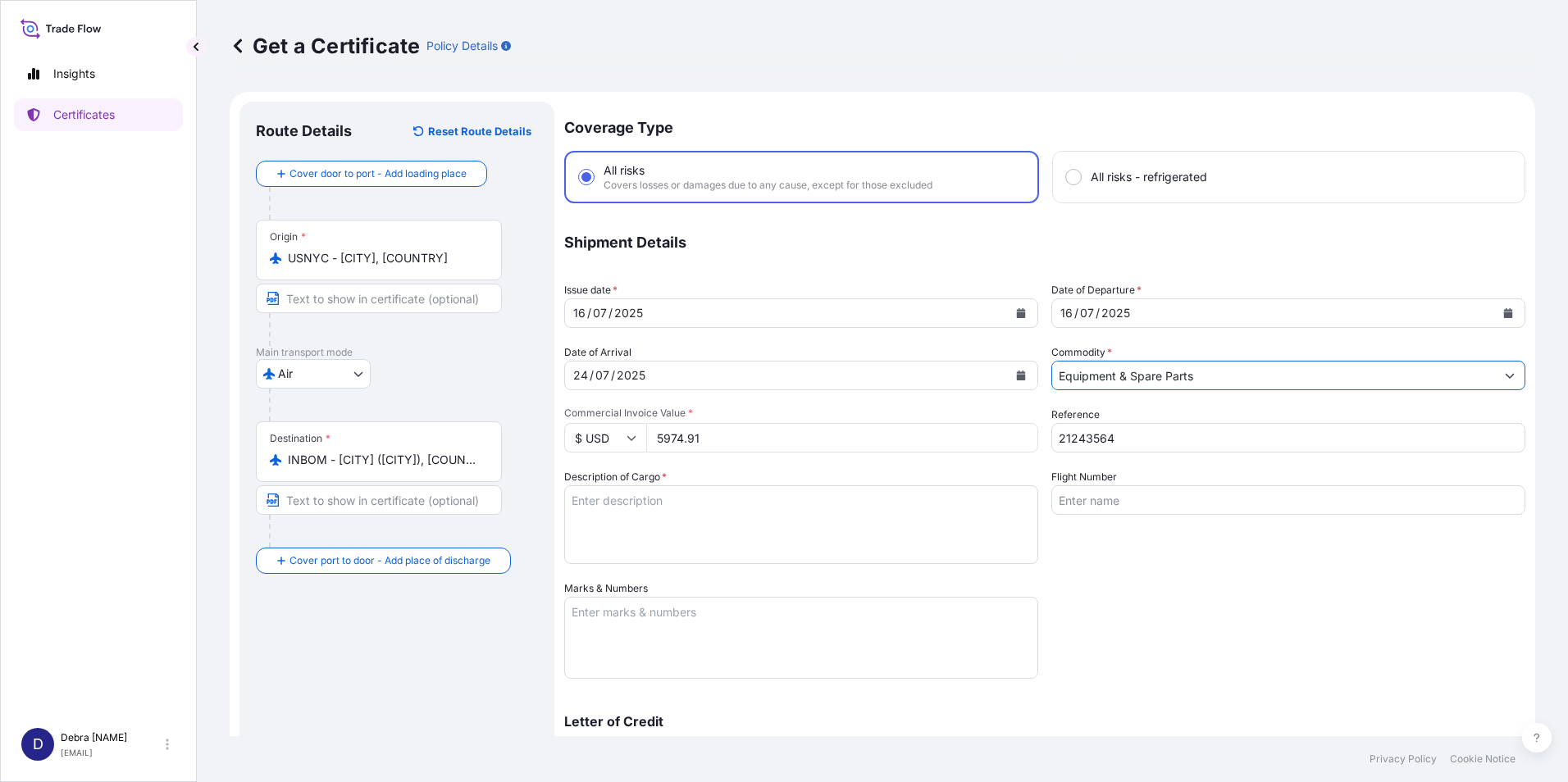 drag, startPoint x: 1191, startPoint y: 377, endPoint x: 1010, endPoint y: 375, distance: 181.01105 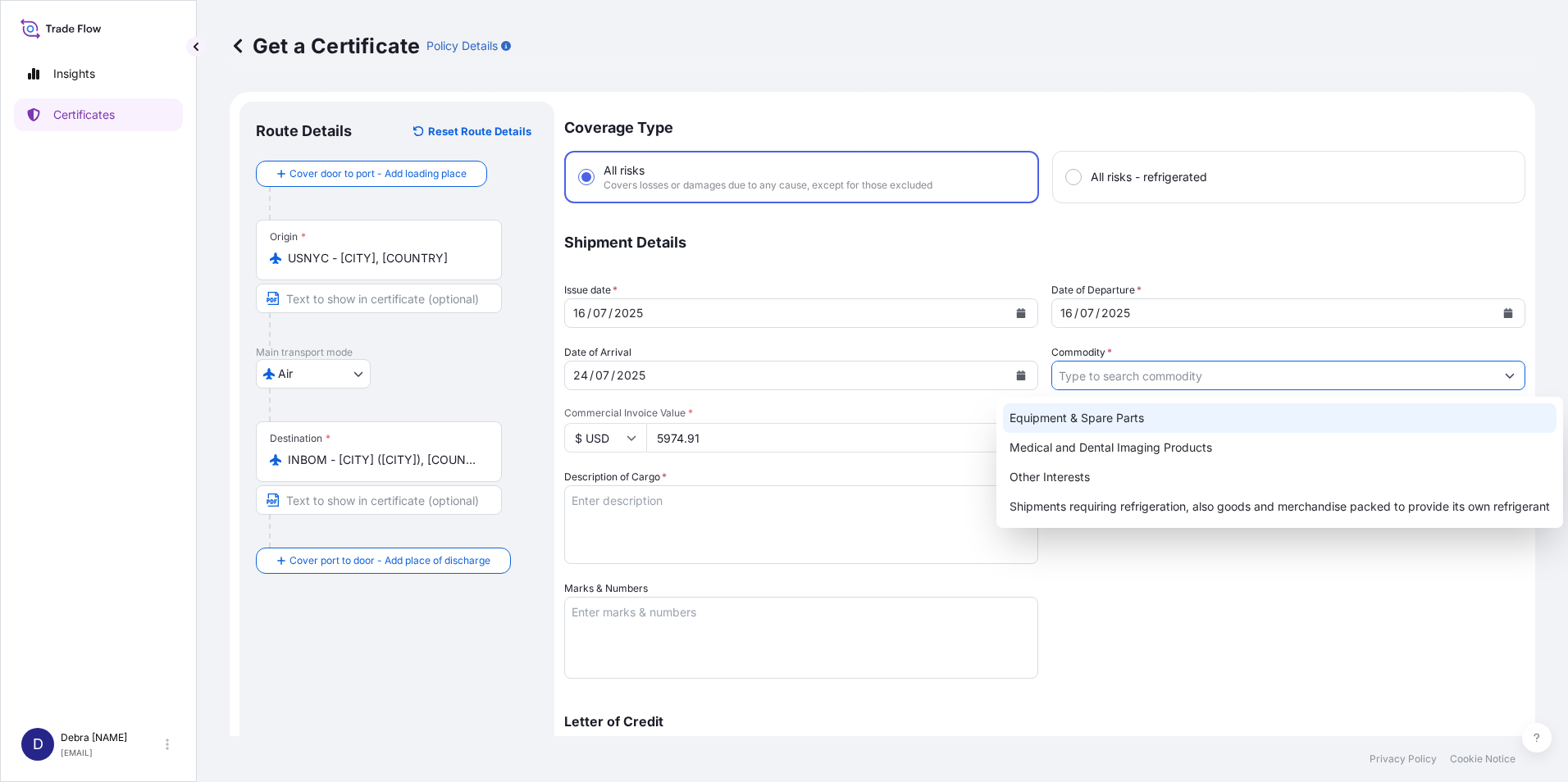 click on "Equipment & Spare Parts" at bounding box center [1279, 418] 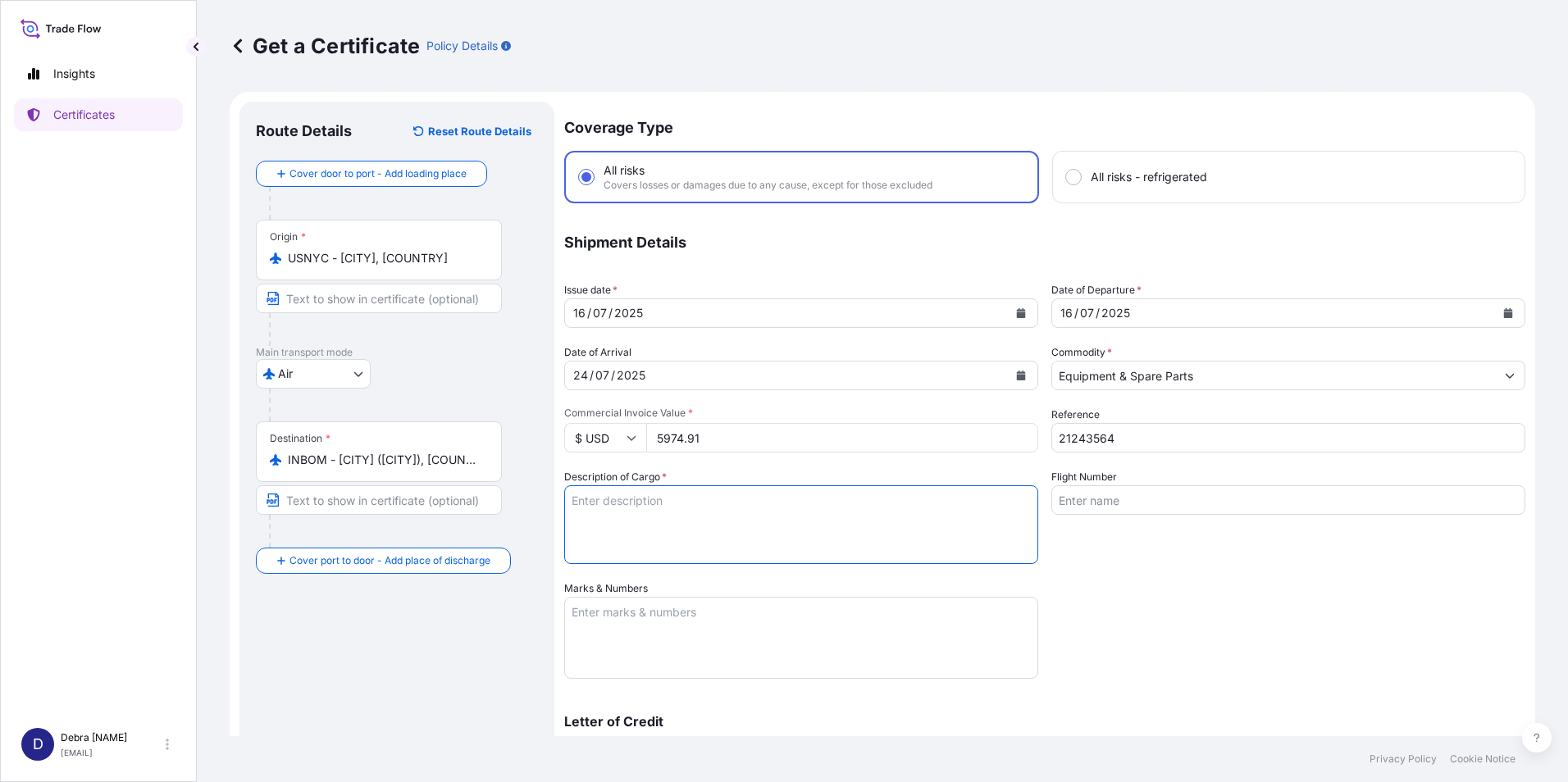 click on "Description of Cargo *" at bounding box center [801, 525] 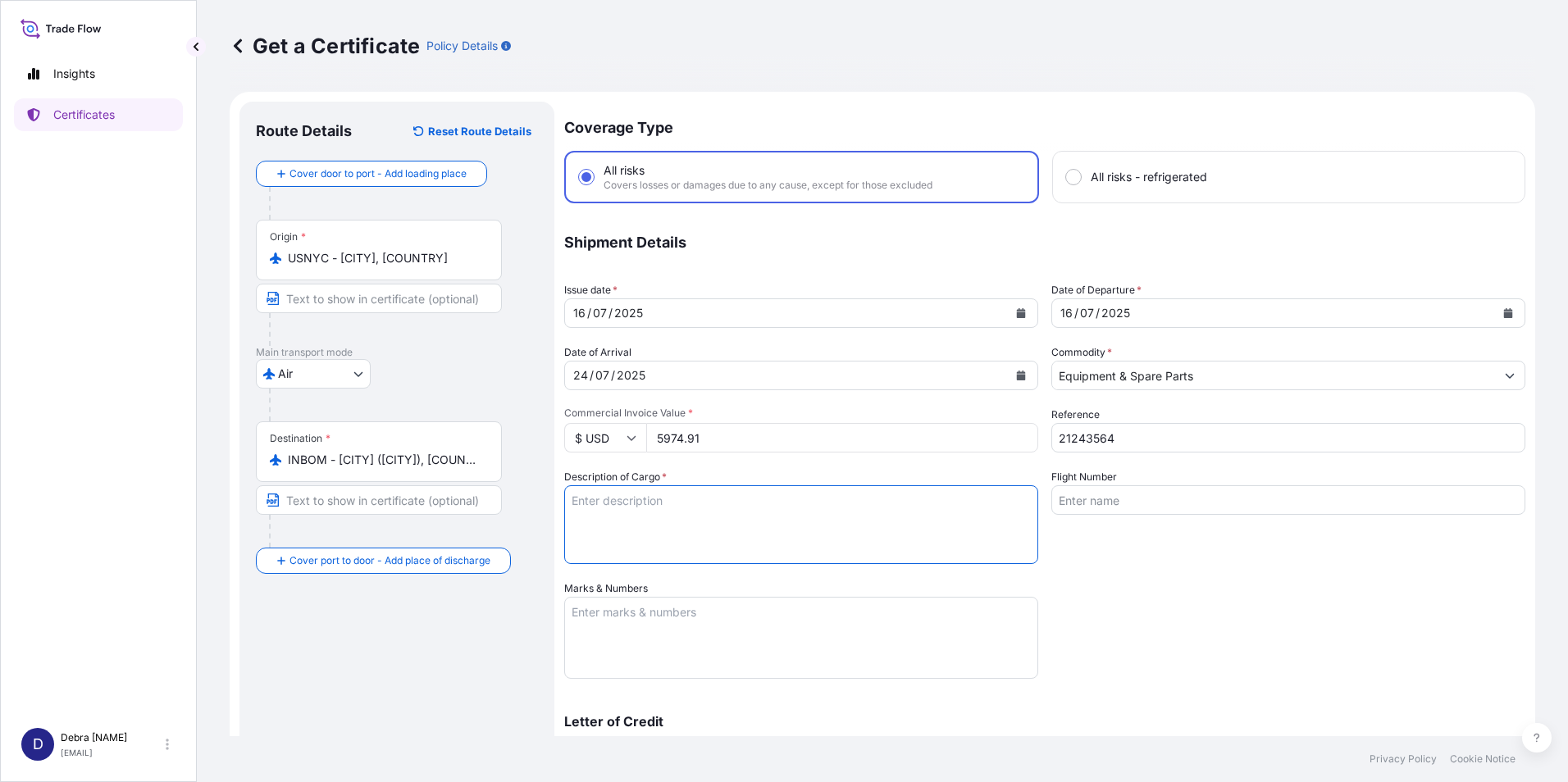type on "A" 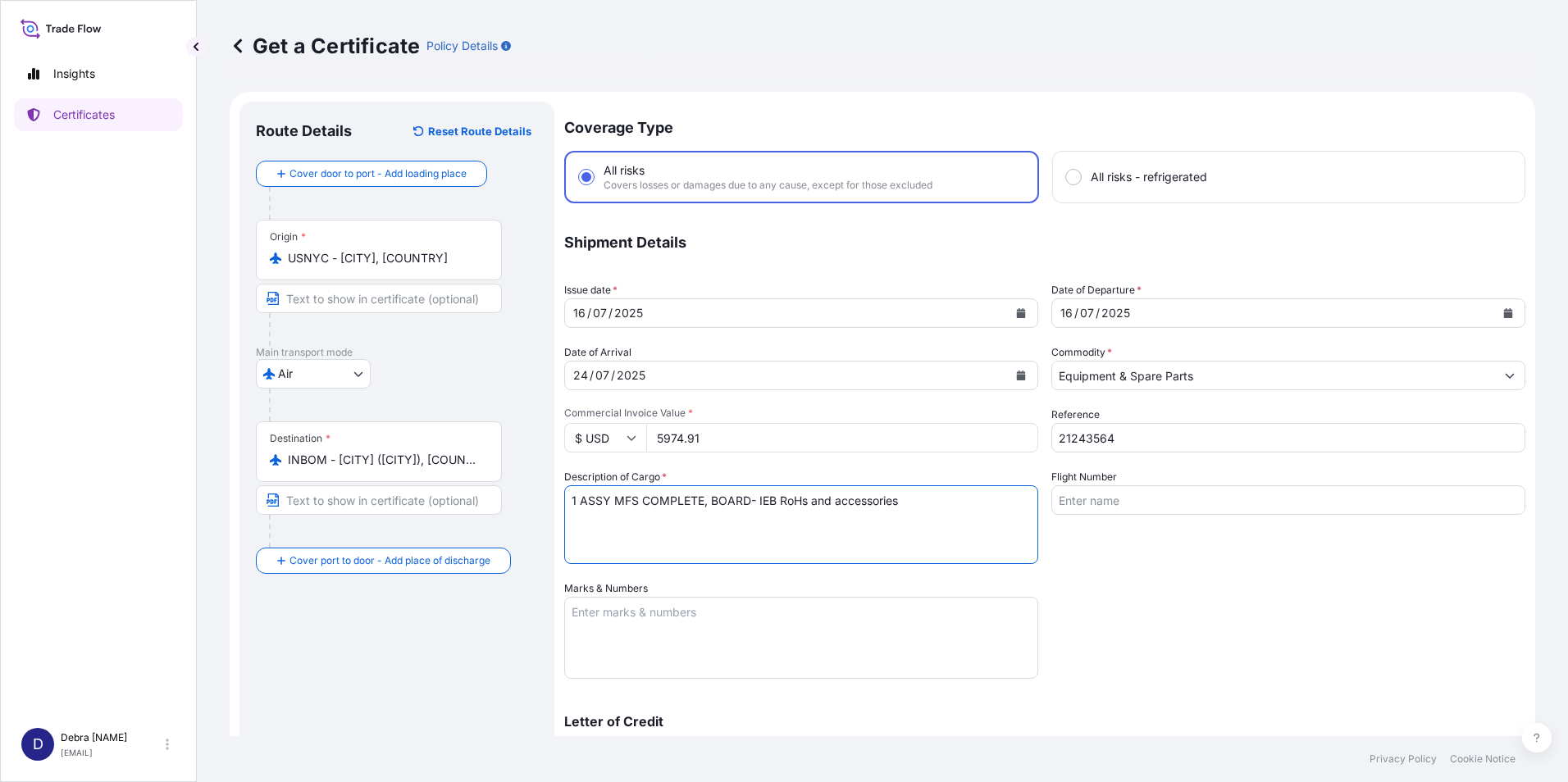 click on "1 ASSY MFS COMPLETE, BOARD- IEB RoHs and accessories" at bounding box center (801, 525) 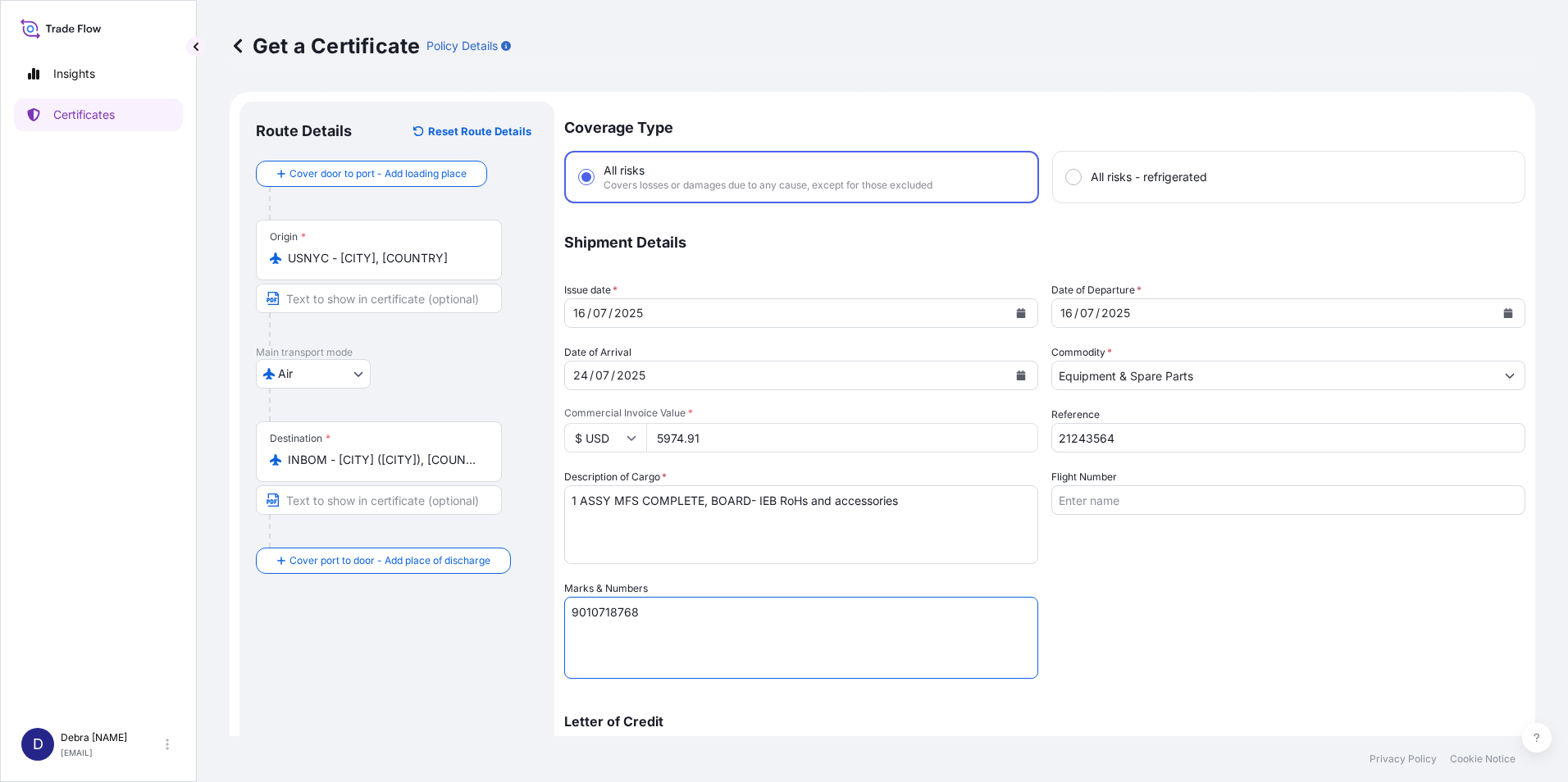 type on "9010718768" 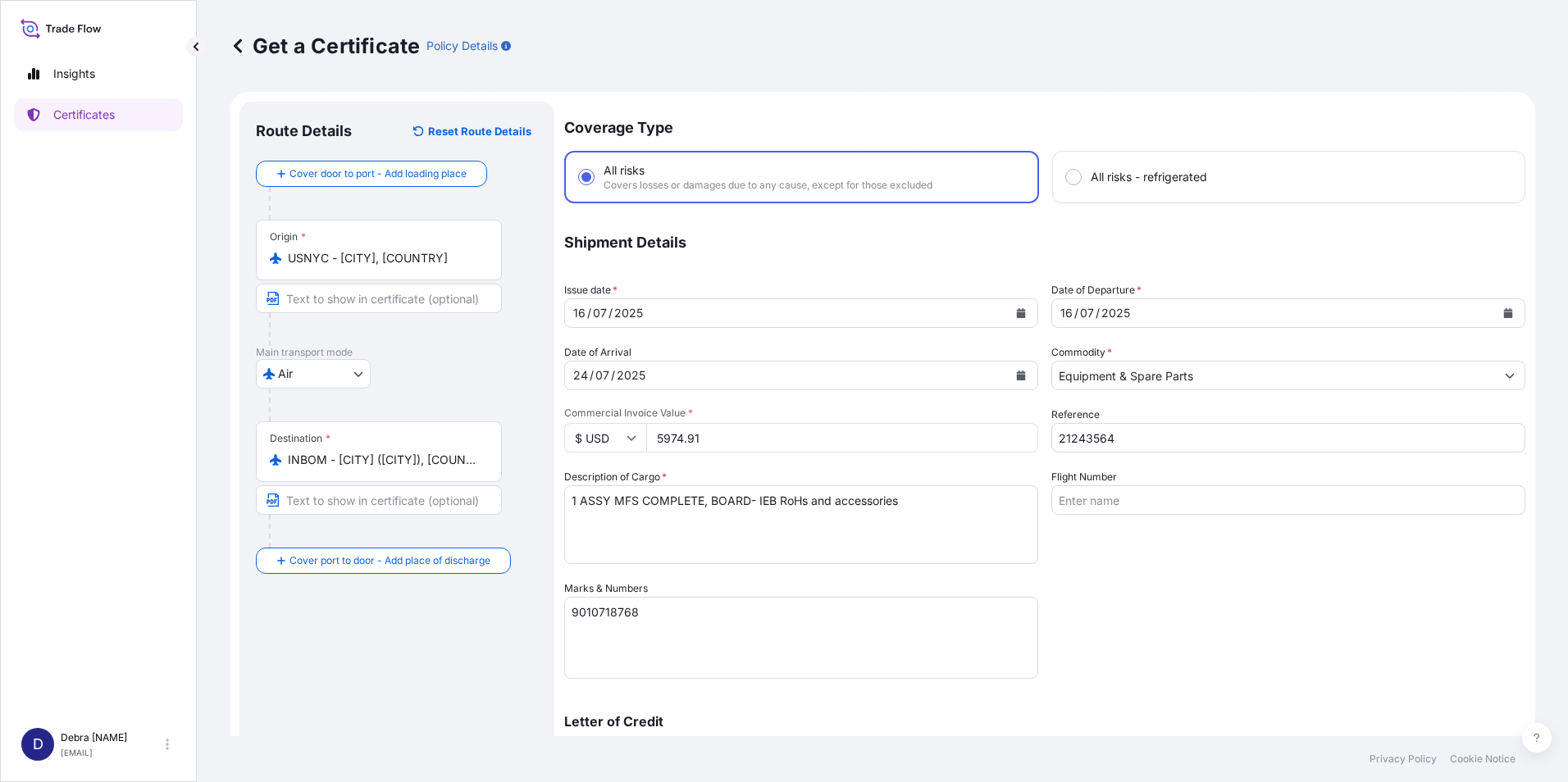 click on "Coverage Type All risks Covers losses or damages due to any cause, except for those excluded All risks - refrigerated Shipment Details Issue date * 16 / 07 / 2025 Date of Departure * 16 / 07 / 2025 Date of Arrival 24 / 07 / 2025 Commodity * Equipment & Spare Parts Packing Category Commercial Invoice Value    * $ USD 5974.91 Reference 21243564 Description of Cargo * 1 ASSY MFS COMPLETE, BOARD- IEB RoHs and accessories Flight Number Marks & Numbers 9010718768 Letter of Credit This shipment has a letter of credit Letter of credit * Letter of credit may not exceed 12000 characters Assured Details Primary Assured * Select a primary assured Carestream Health, Inc. Carestream Health GmbH Health Products and Services B.V. Carestream Health Sweden AB SASKO GmbH Carestream Health Spain, S.A. CADI Acquisition Co. PracticeWorks, Inc. Carestream Health Norway AS Carestream Dental AB Carestream Health France SAS  Algotec Systems Ltd.  Carestream Health Australia Pty Limited Carestream Health Ltd. Lumisys Holding Co." at bounding box center (1045, 520) 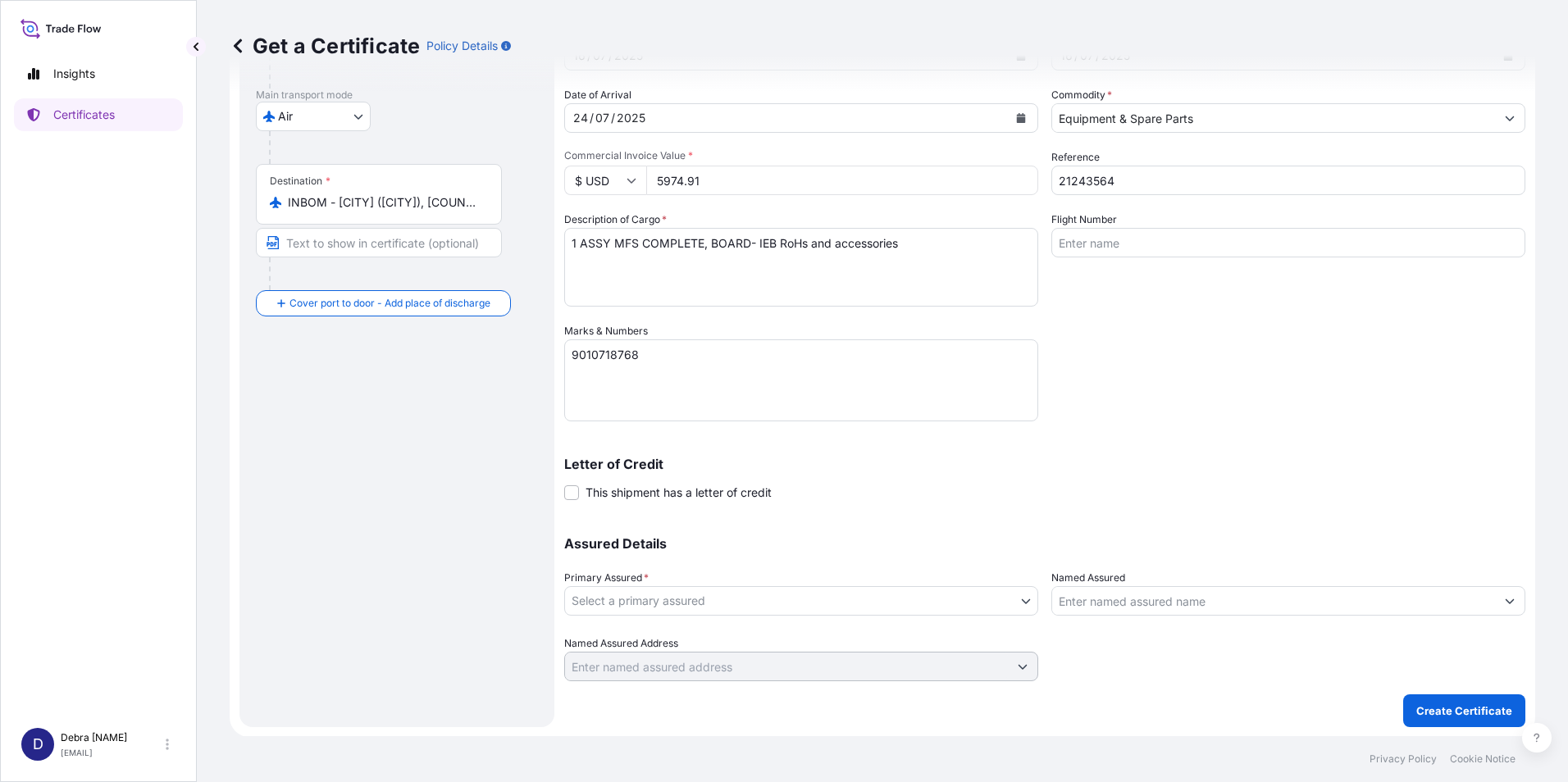 scroll, scrollTop: 258, scrollLeft: 0, axis: vertical 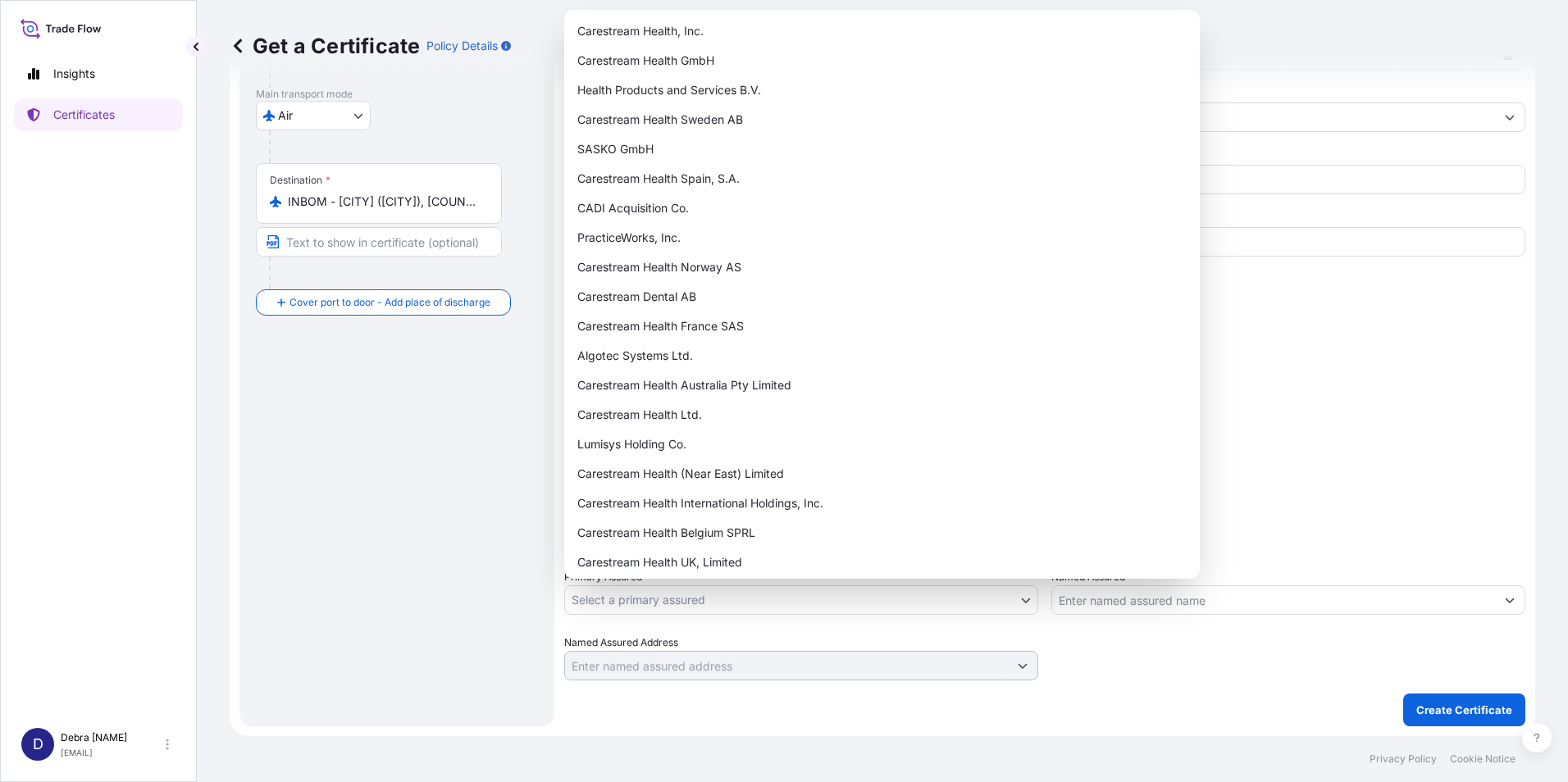 click on "Insights Certificates D Debra   Kemp debra.kemp@carestream.com Get a Certificate Policy Details Route Details Reset Route Details   Cover door to port - Add loading place Place of loading Road / Inland Road / Inland Origin * USNYC - [CITY], [COUNTRY] Main transport mode Air Air Barge Ocean Vessel Rail Truck Land Destination * INBOM - [CITY] (ex Bombay), [COUNTRY] Cover port to door - Add place of discharge Road / Inland Road / Inland Place of Discharge Coverage Type All risks Covers losses or damages due to any cause, except for those excluded All risks - refrigerated Shipment Details Issue date * 16 / 07 / 2025 Date of Departure * 16 / 07 / 2025 Date of Arrival 24 / 07 / 2025 Commodity * Equipment & Spare Parts Packing Category Commercial Invoice Value    * $ USD 5974.91 Reference 21243564 Description of Cargo * 1 ASSY MFS COMPLETE, BOARD- IEB RoHs and accessories Flight Number Marks & Numbers 9010718768 Letter of Credit This shipment has a letter of credit Letter of credit * Assured Details *" at bounding box center [784, 391] 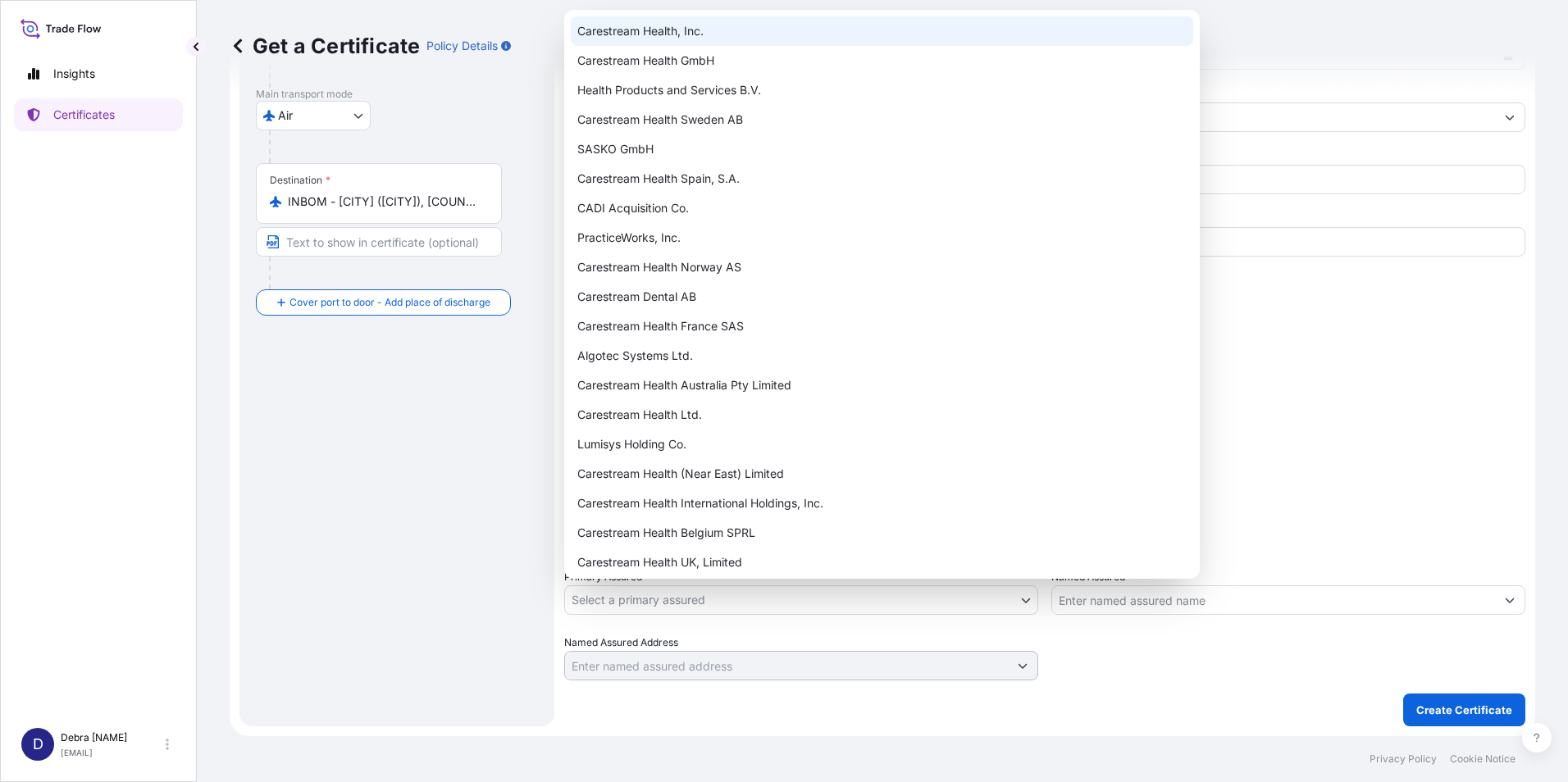 click on "Carestream Health, Inc." at bounding box center (882, 31) 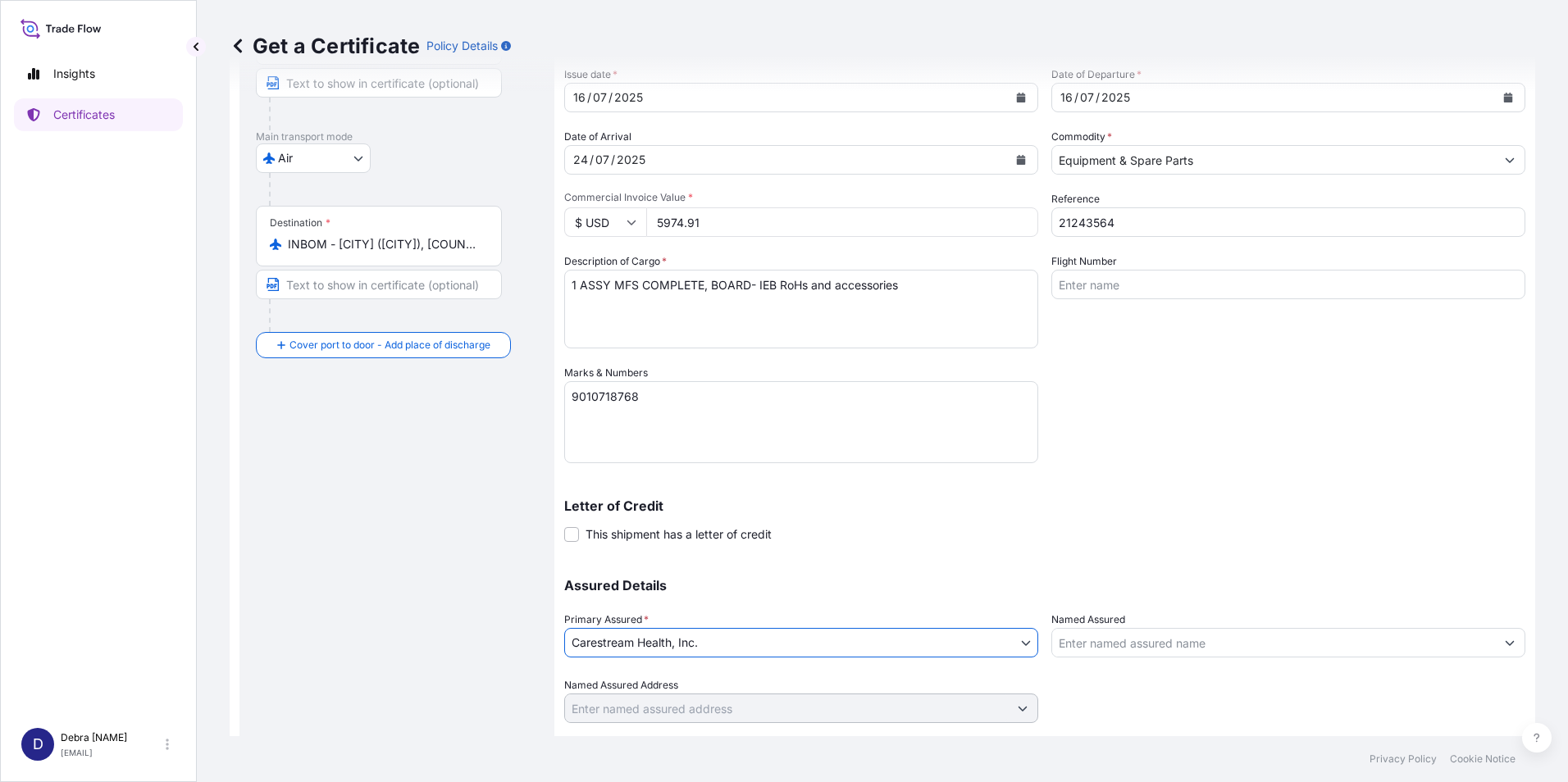 scroll, scrollTop: 258, scrollLeft: 0, axis: vertical 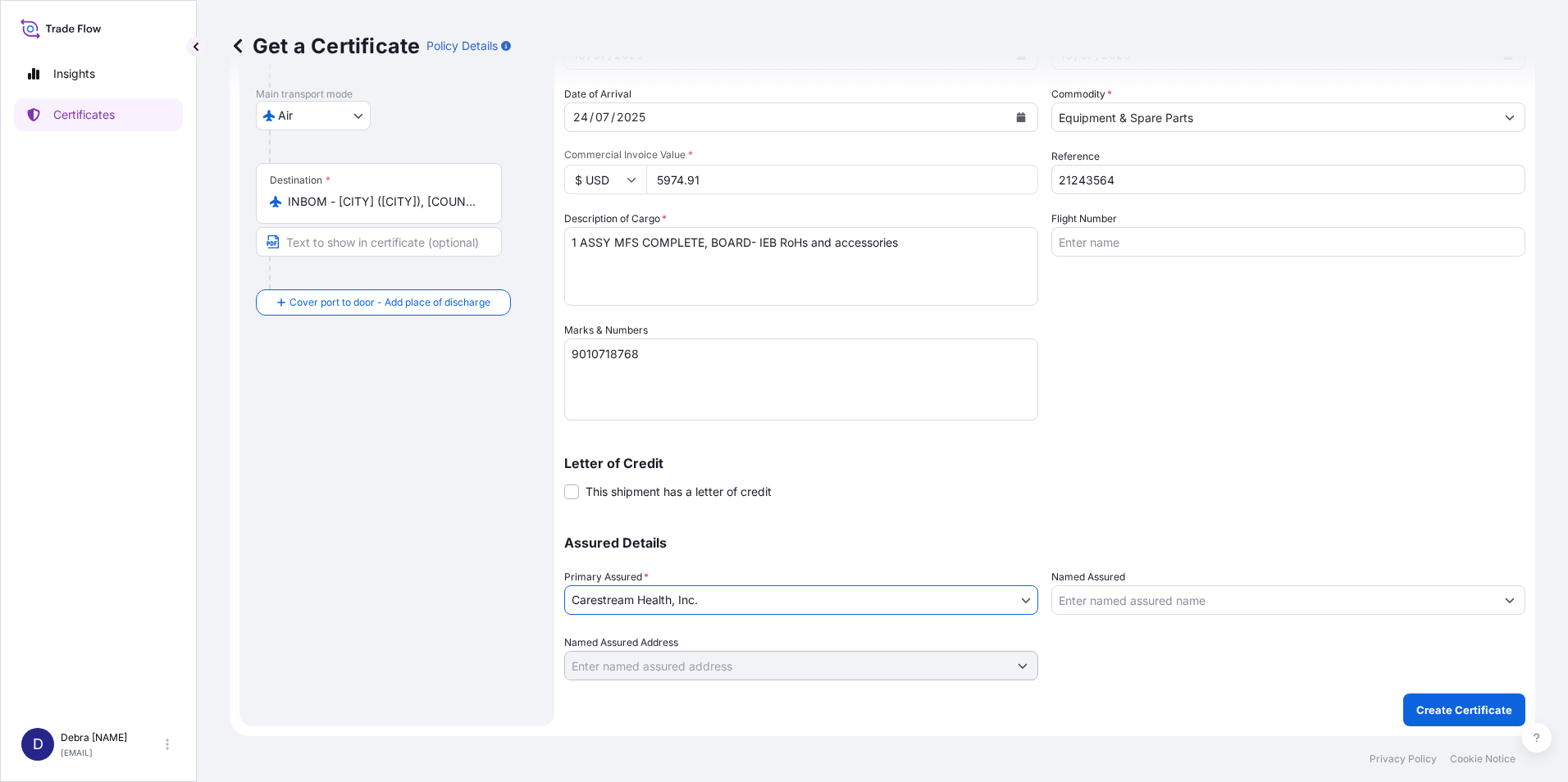 click 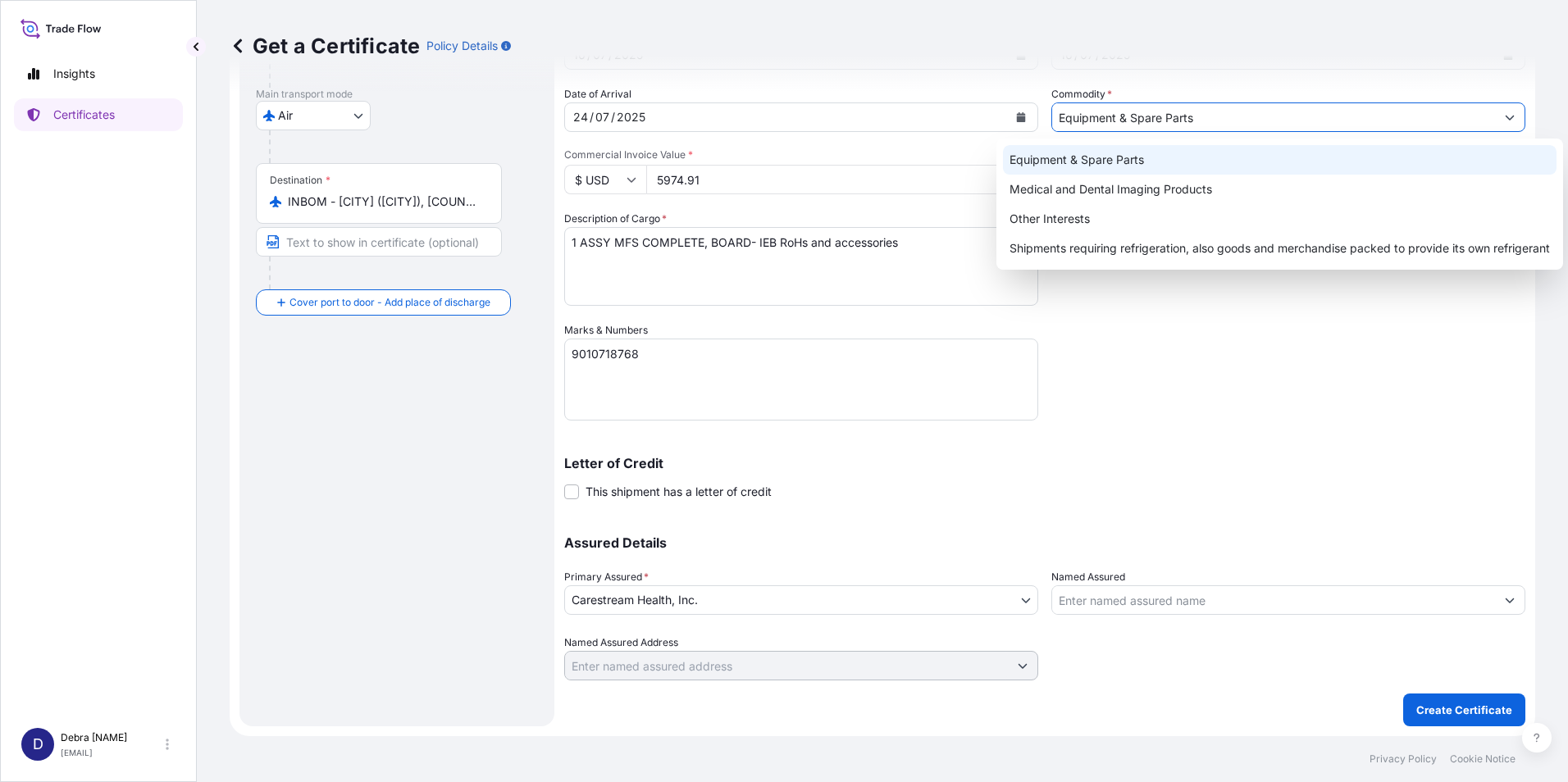 click on "Equipment & Spare Parts" at bounding box center (1279, 160) 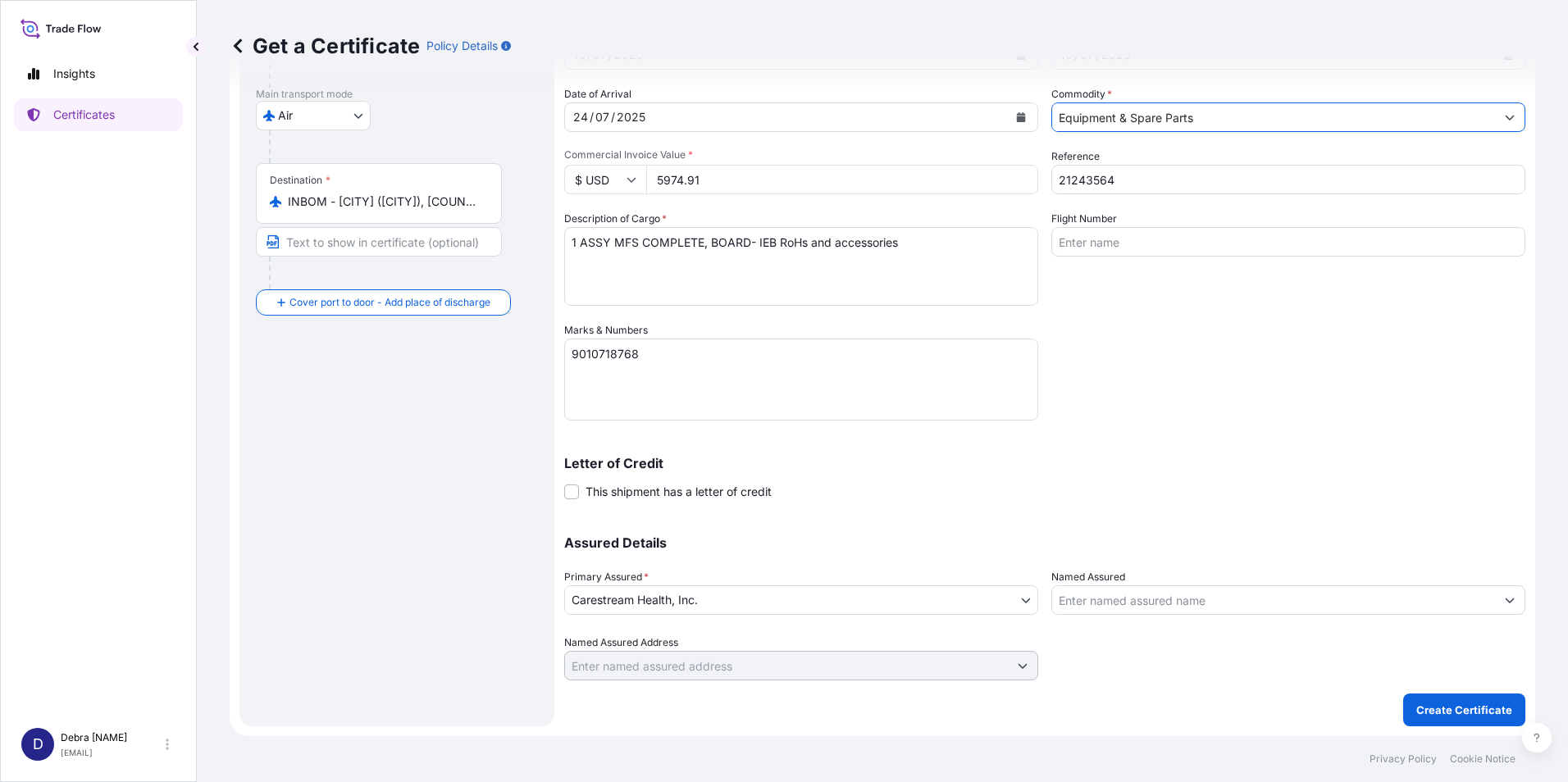 click 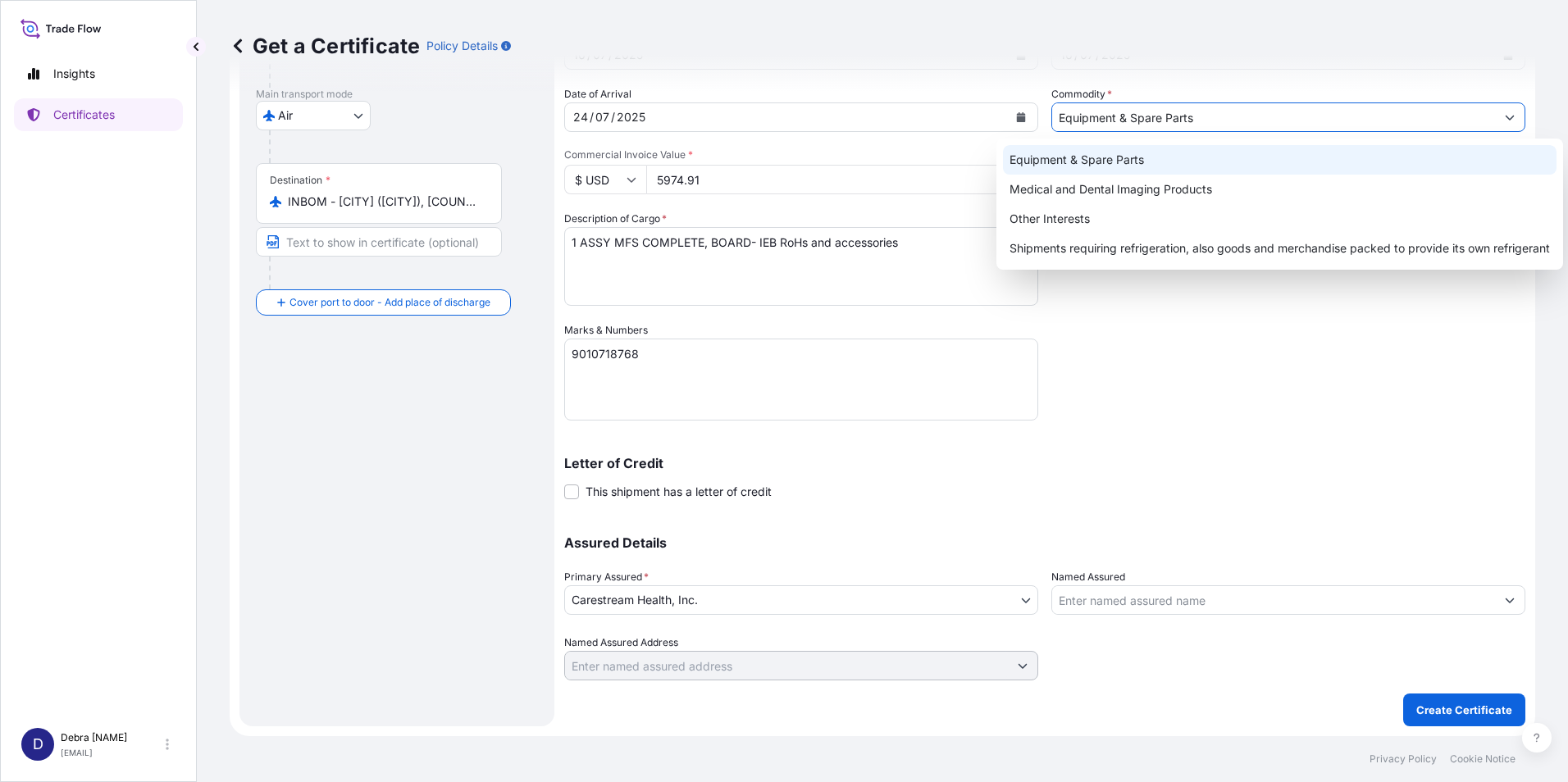 click on "Equipment & Spare Parts" at bounding box center (1279, 160) 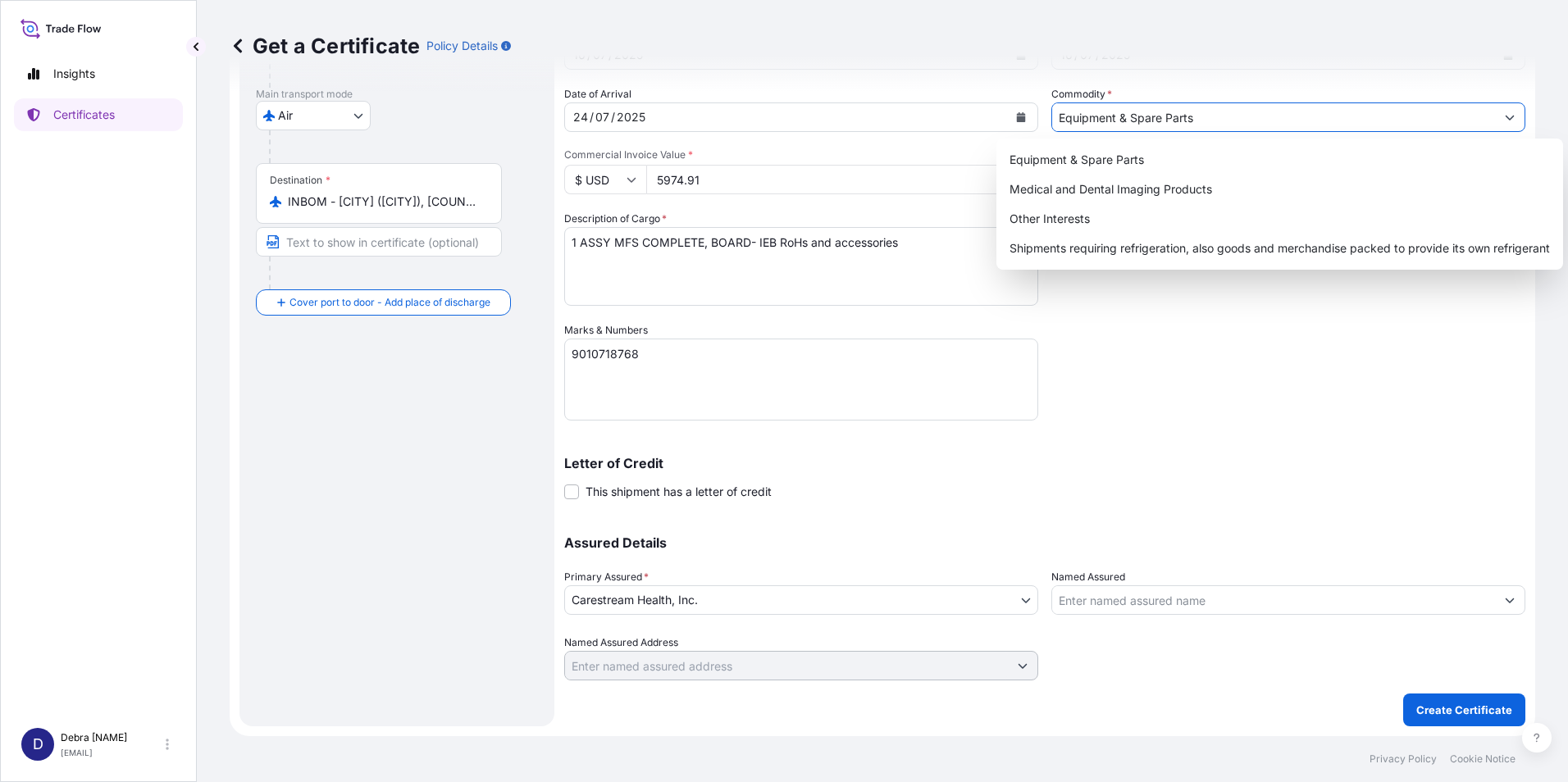 click 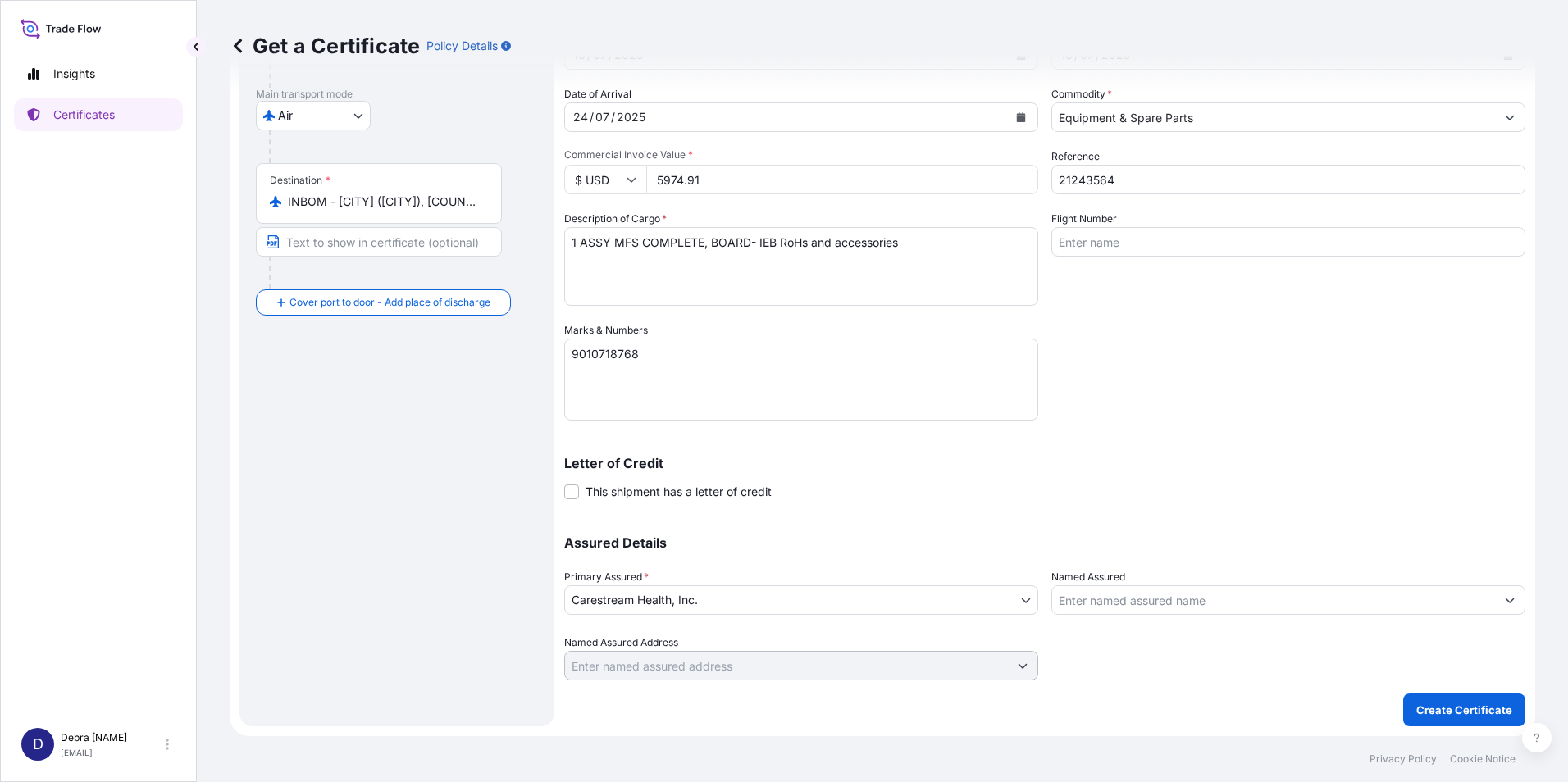 click on "Coverage Type All risks Covers losses or damages due to any cause, except for those excluded All risks - refrigerated Shipment Details Issue date * [DATE] Date of Departure * [DATE] Date of Arrival [DATE] Commodity * Equipment & Spare Parts Packing Category Commercial Invoice Value * $ USD [PRICE] Reference [NUMBER] Description of Cargo * [NUMBER] ASSY MFS COMPLETE, BOARD- IEB RoHs and accessories Flight Number Marks & Numbers [NUMBER] Letter of Credit This shipment has a letter of credit Letter of credit * Letter of credit may not exceed 12000 characters Assured Details Primary Assured * Carestream Health, Inc. Carestream Health, Inc. Carestream Health GmbH Health Products and Services B.V. Carestream Health Sweden AB SASKO GmbH Carestream Health Spain, S.A. CADI Acquisition Co. PracticeWorks, Inc. Carestream Health Norway AS Carestream Dental AB Carestream Health France SAS Algotec Systems Ltd. Carestream Health Australia Pty Limited Carestream Health Ltd. Lumisys Holding Co." at bounding box center (1045, 284) 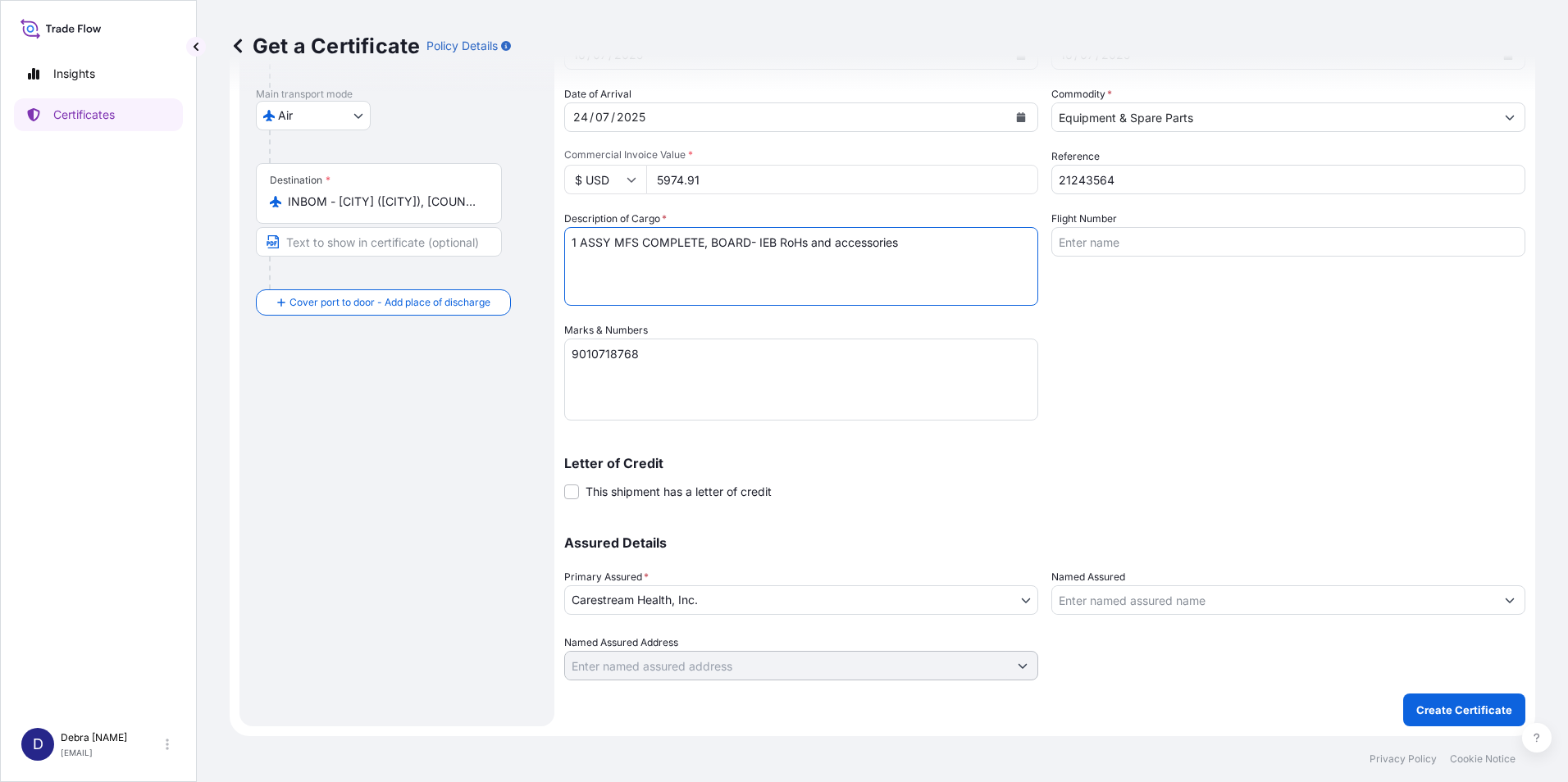 click on "1 ASSY MFS COMPLETE, BOARD- IEB RoHs and accessories" at bounding box center (801, 266) 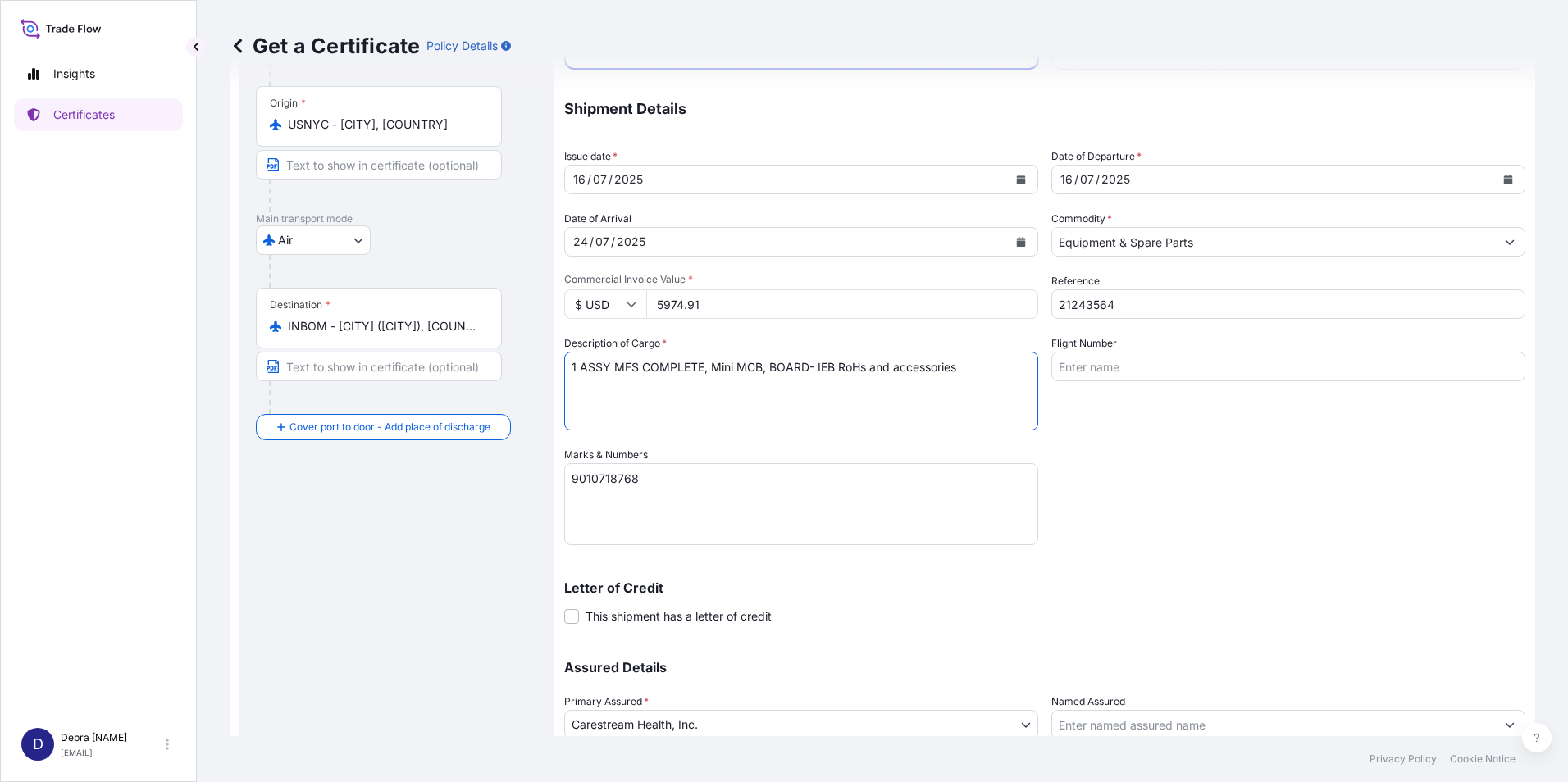 scroll, scrollTop: 94, scrollLeft: 0, axis: vertical 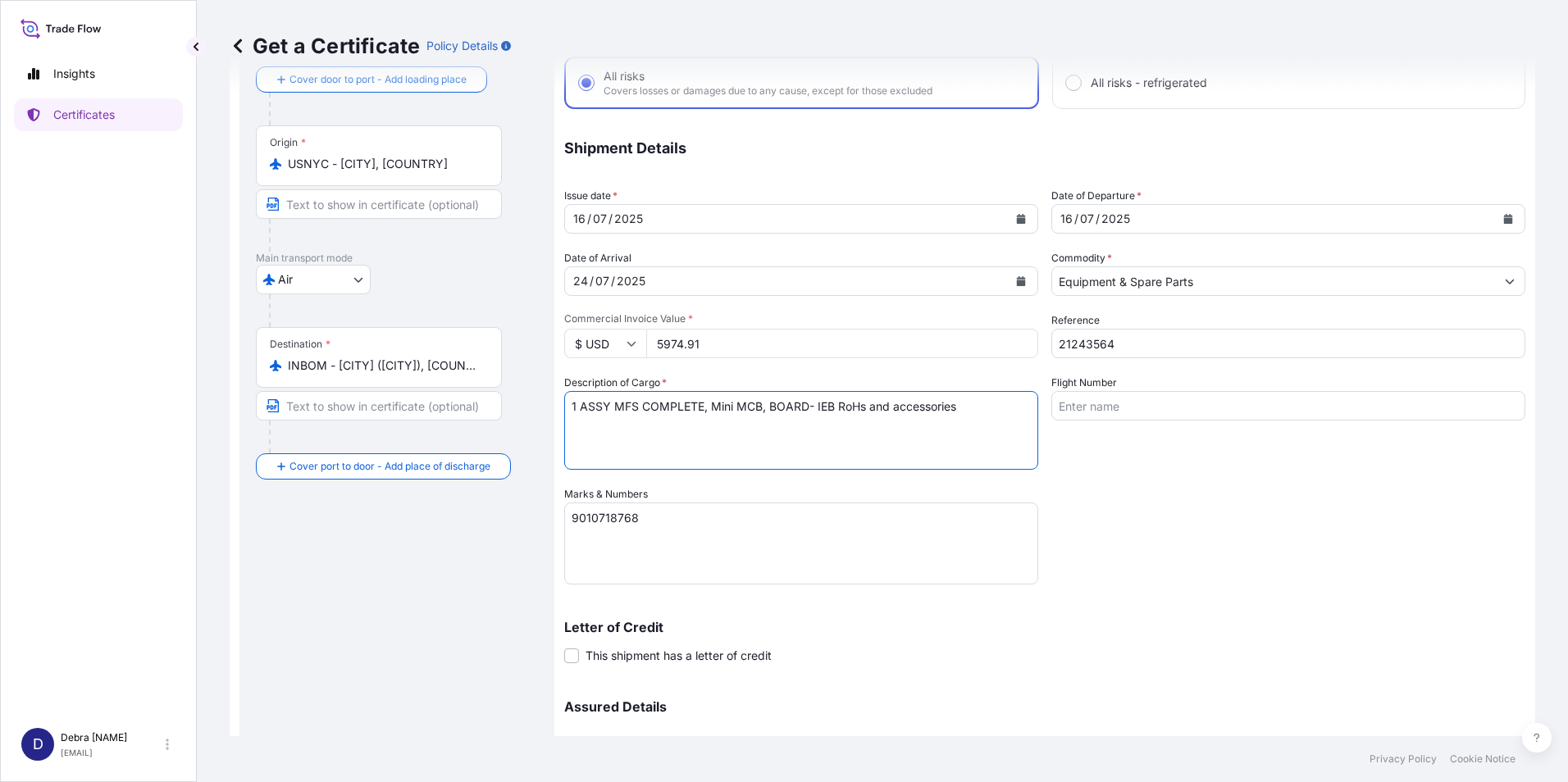 type on "1 ASSY MFS COMPLETE, Mini MCB, BOARD- IEB RoHs and accessories" 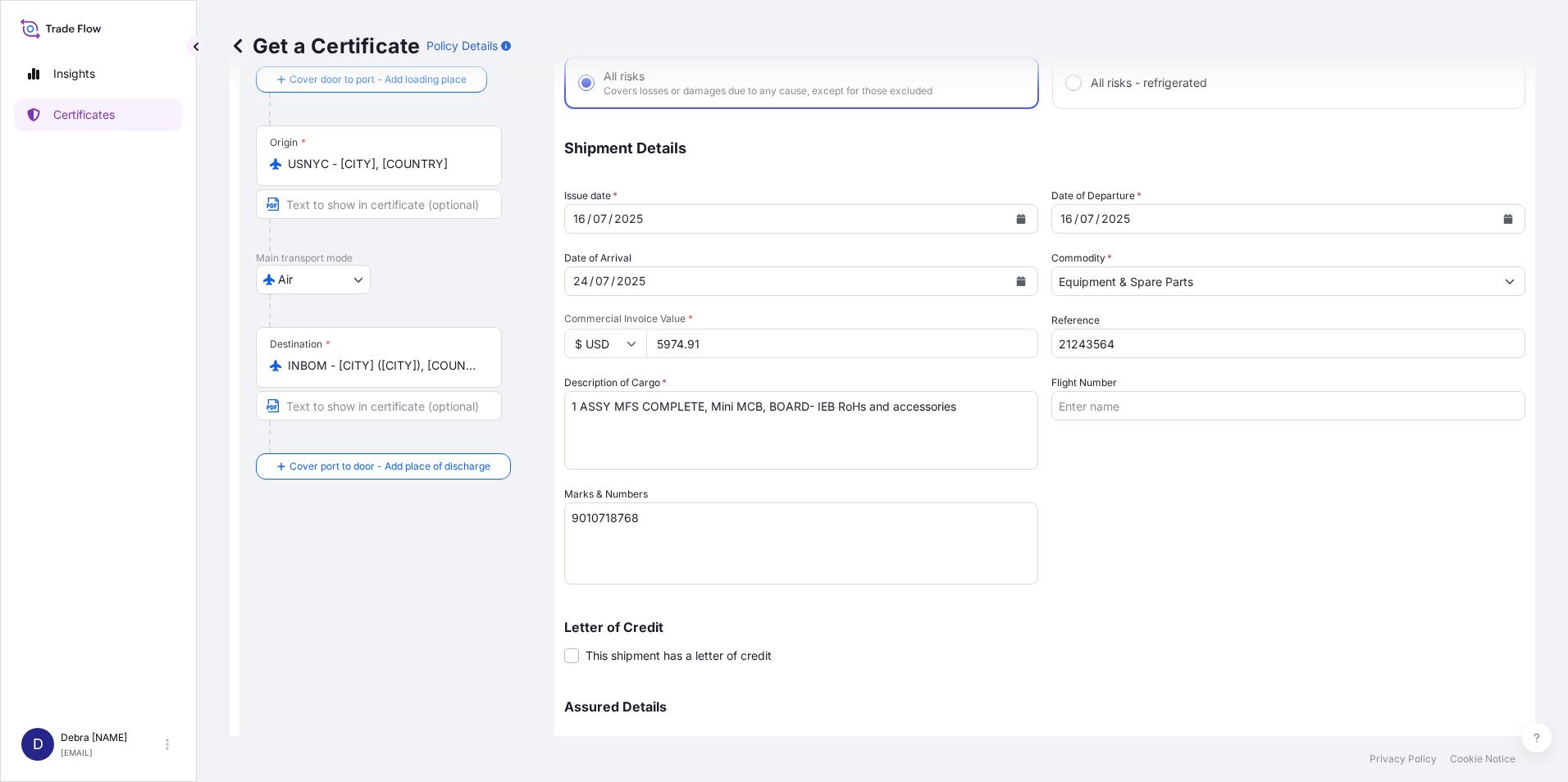 click on "Privacy Policy Cookie Notice" at bounding box center (882, 759) 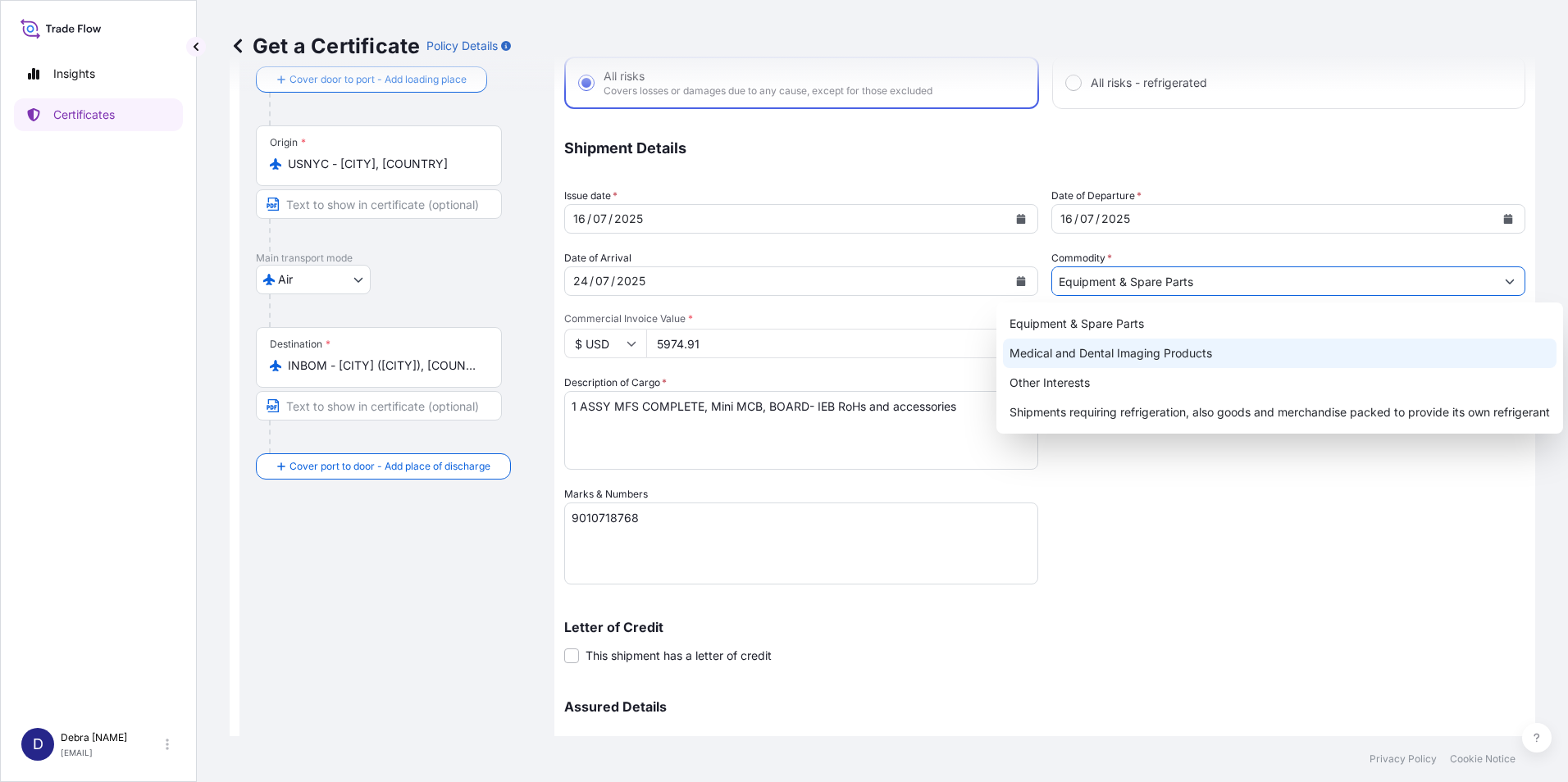 click on "Medical and Dental Imaging Products" at bounding box center [1279, 353] 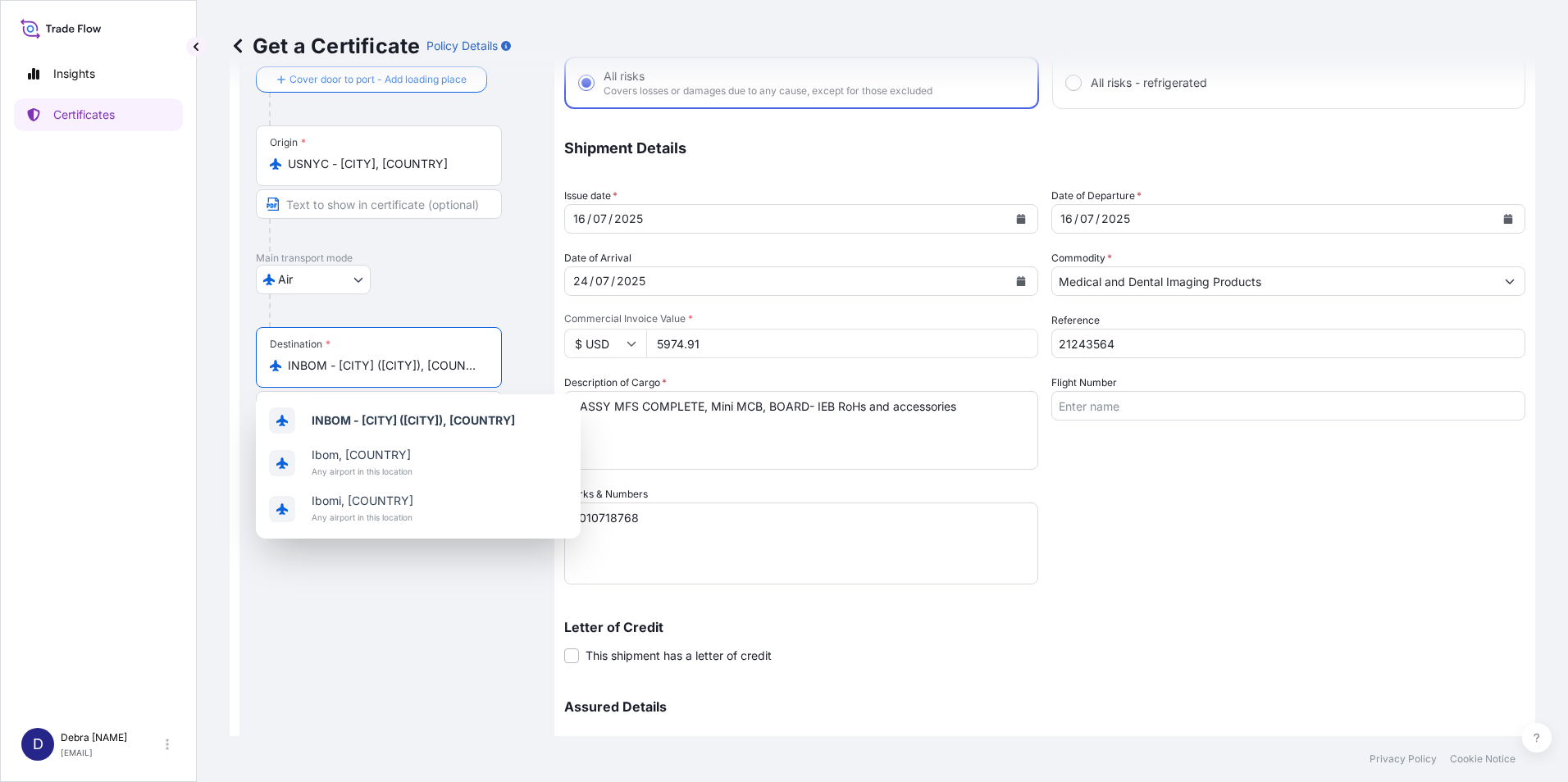 click on "INBOM - [CITY] ([CITY]), [COUNTRY]" at bounding box center (385, 366) 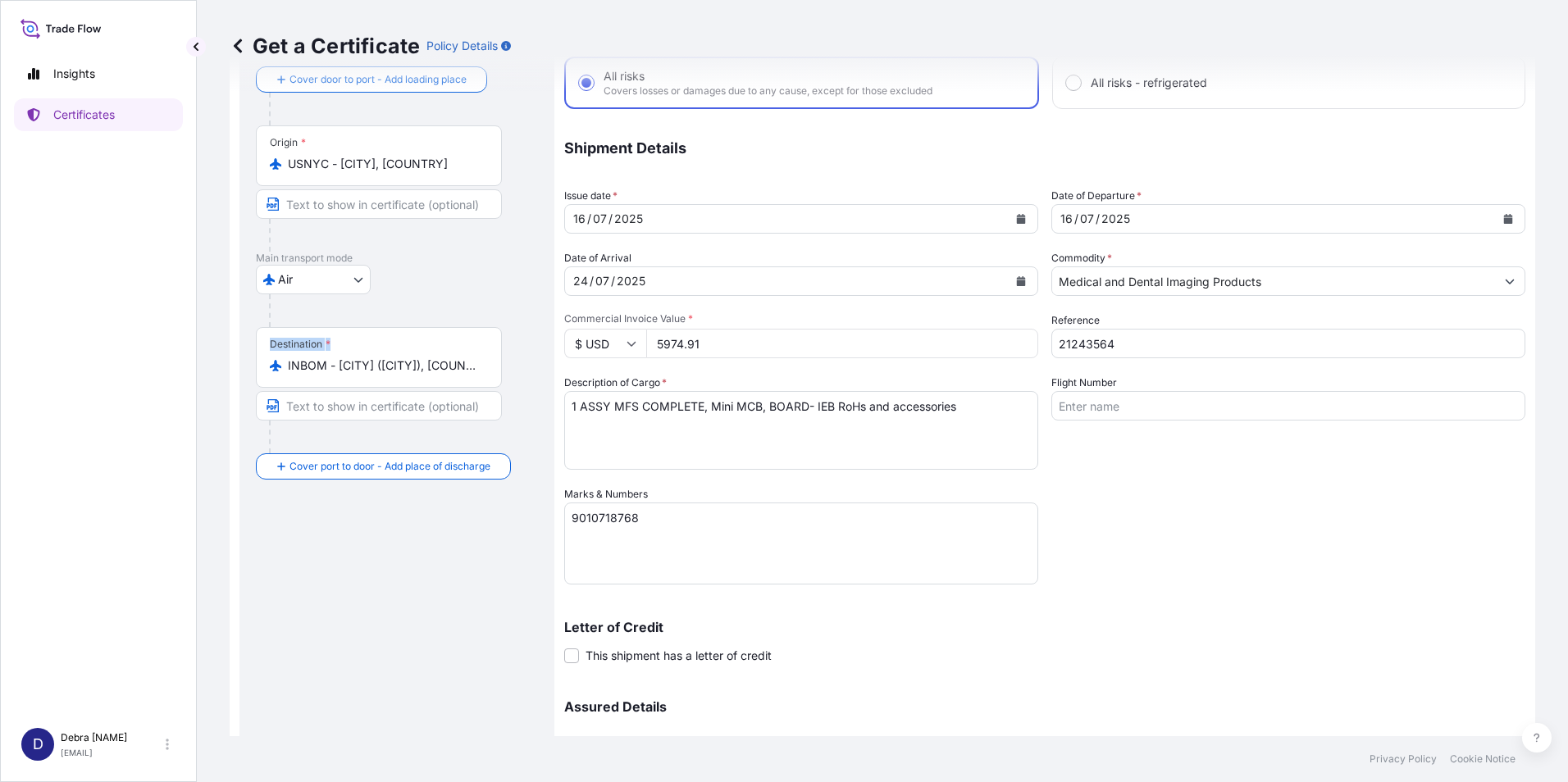 drag, startPoint x: 485, startPoint y: 365, endPoint x: 235, endPoint y: 365, distance: 250 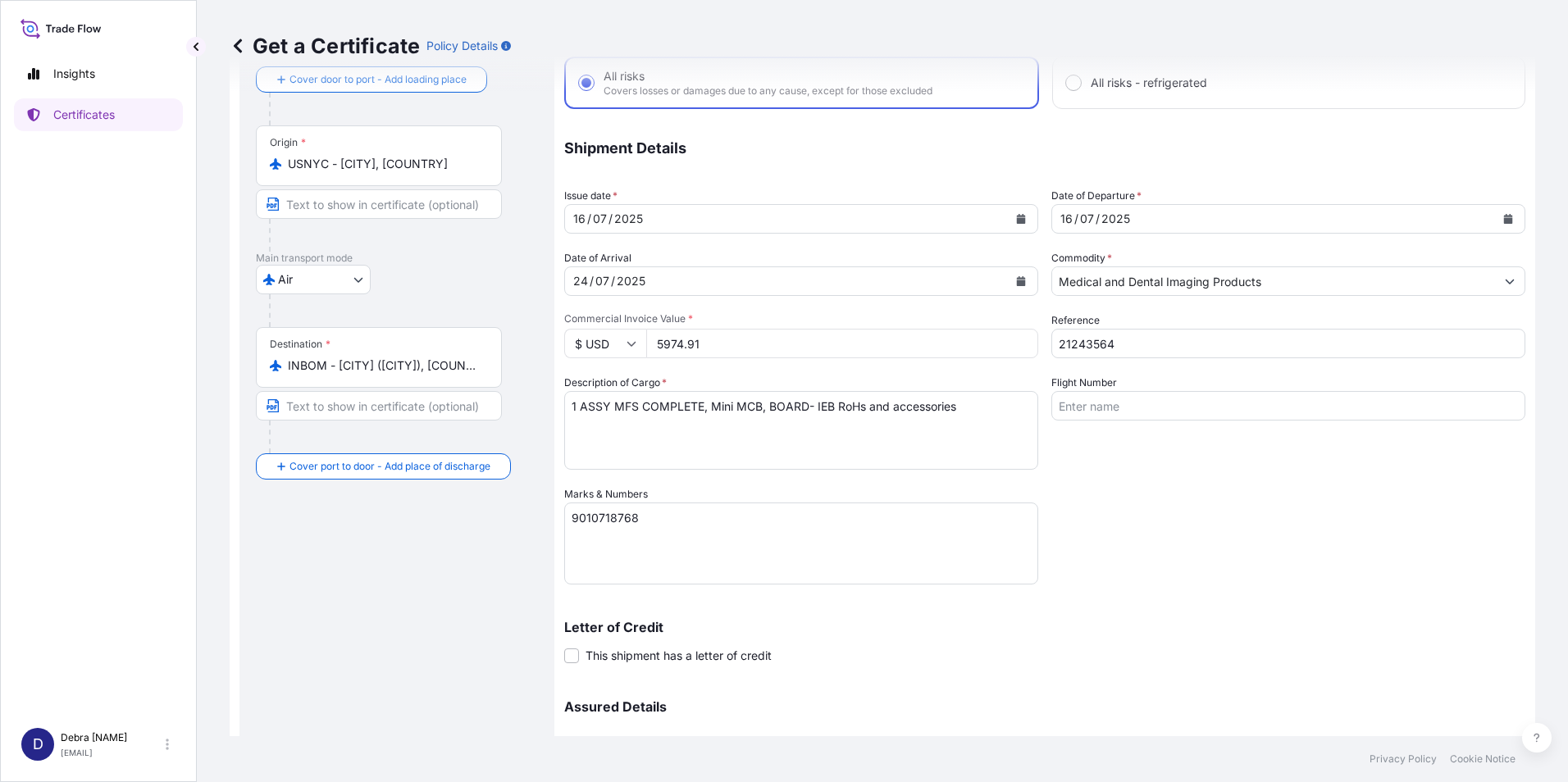 drag, startPoint x: 286, startPoint y: 362, endPoint x: 471, endPoint y: 365, distance: 185.02 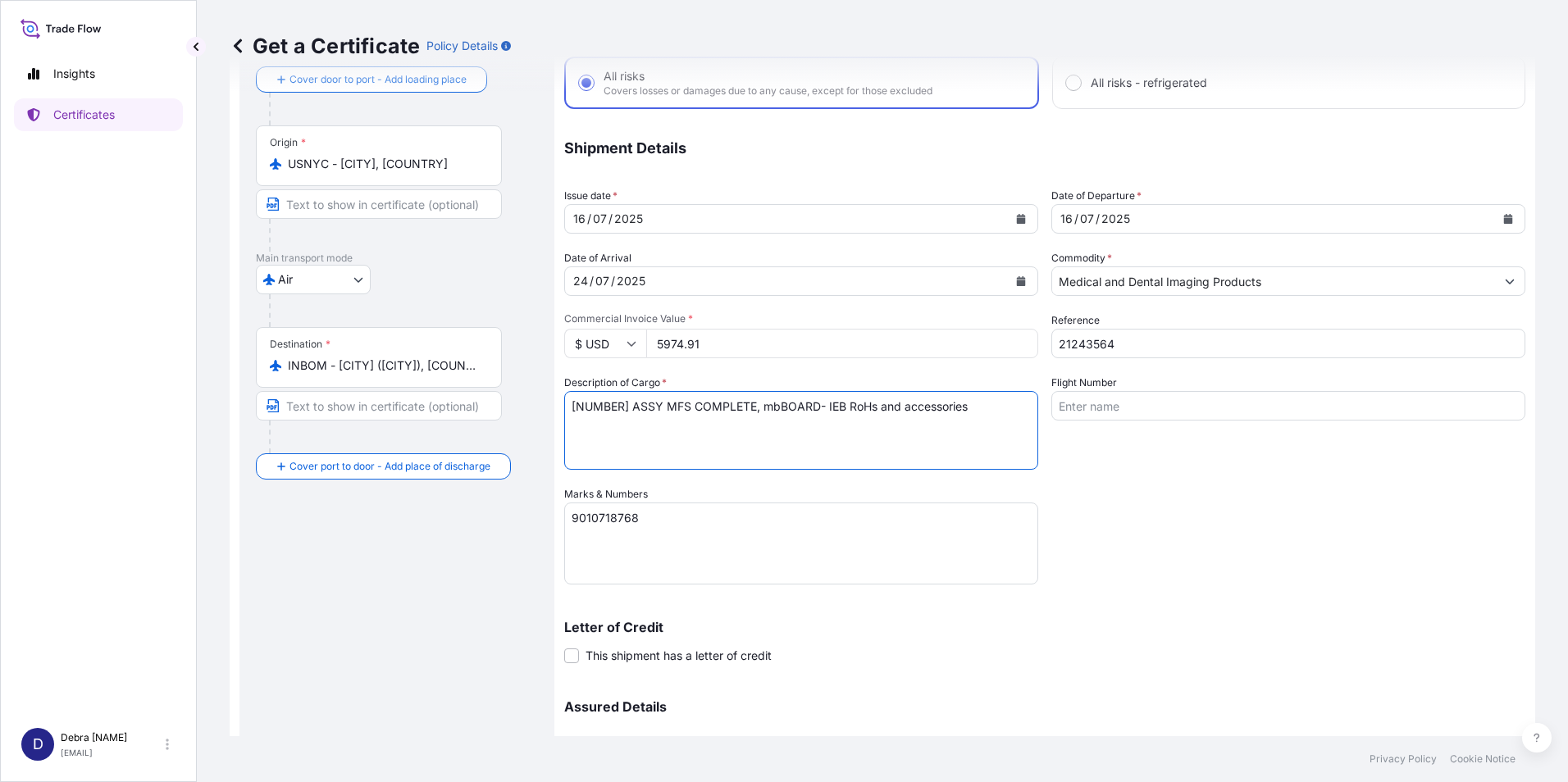 type on "[NUMBER] ASSY MFS COMPLETE, mbBOARD- IEB RoHs and accessories" 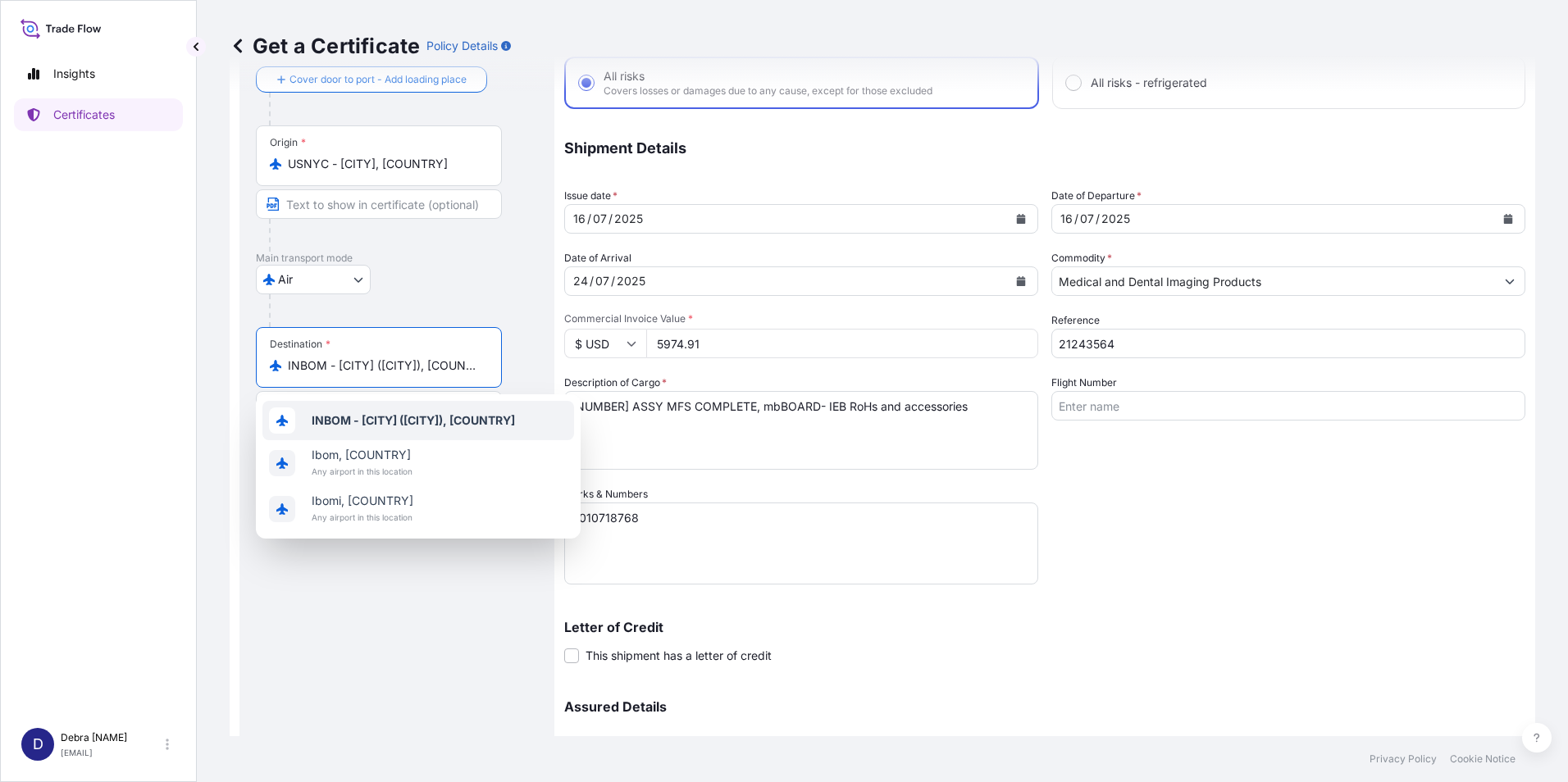 click on "INBOM - [CITY] ([CITY]), [COUNTRY]" at bounding box center (413, 420) 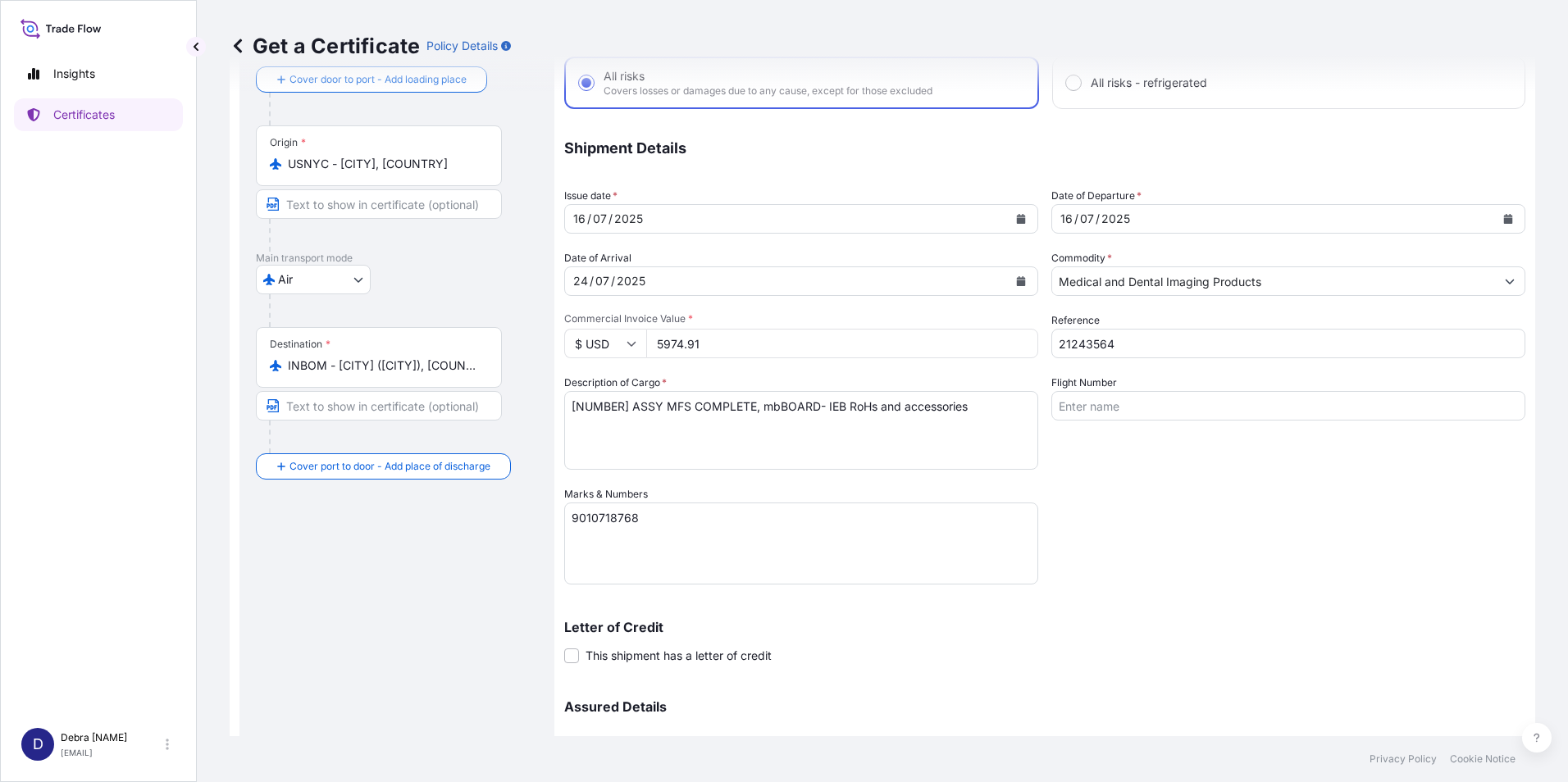 drag, startPoint x: 286, startPoint y: 360, endPoint x: 417, endPoint y: 366, distance: 131.13733 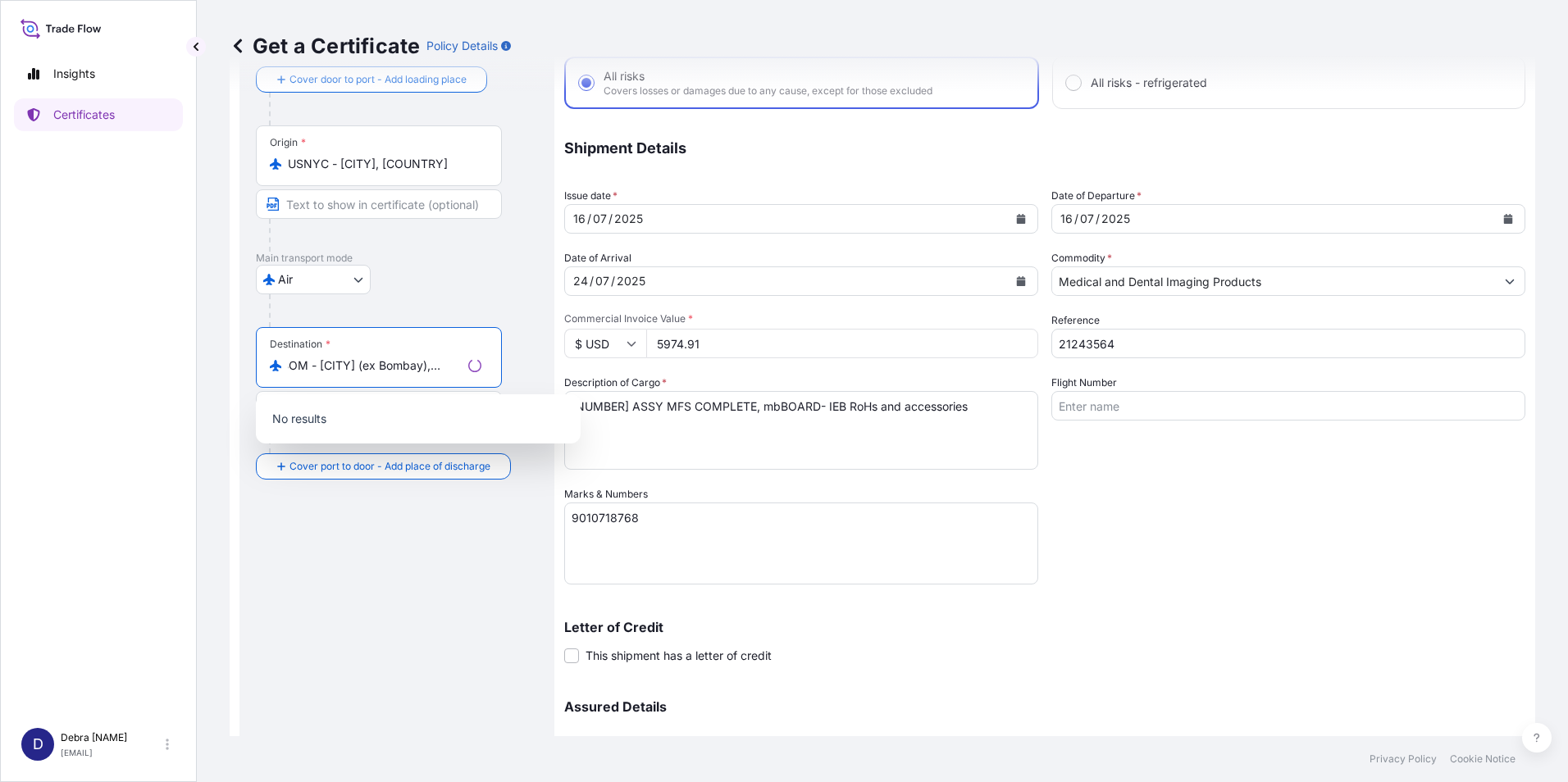 scroll, scrollTop: 0, scrollLeft: 0, axis: both 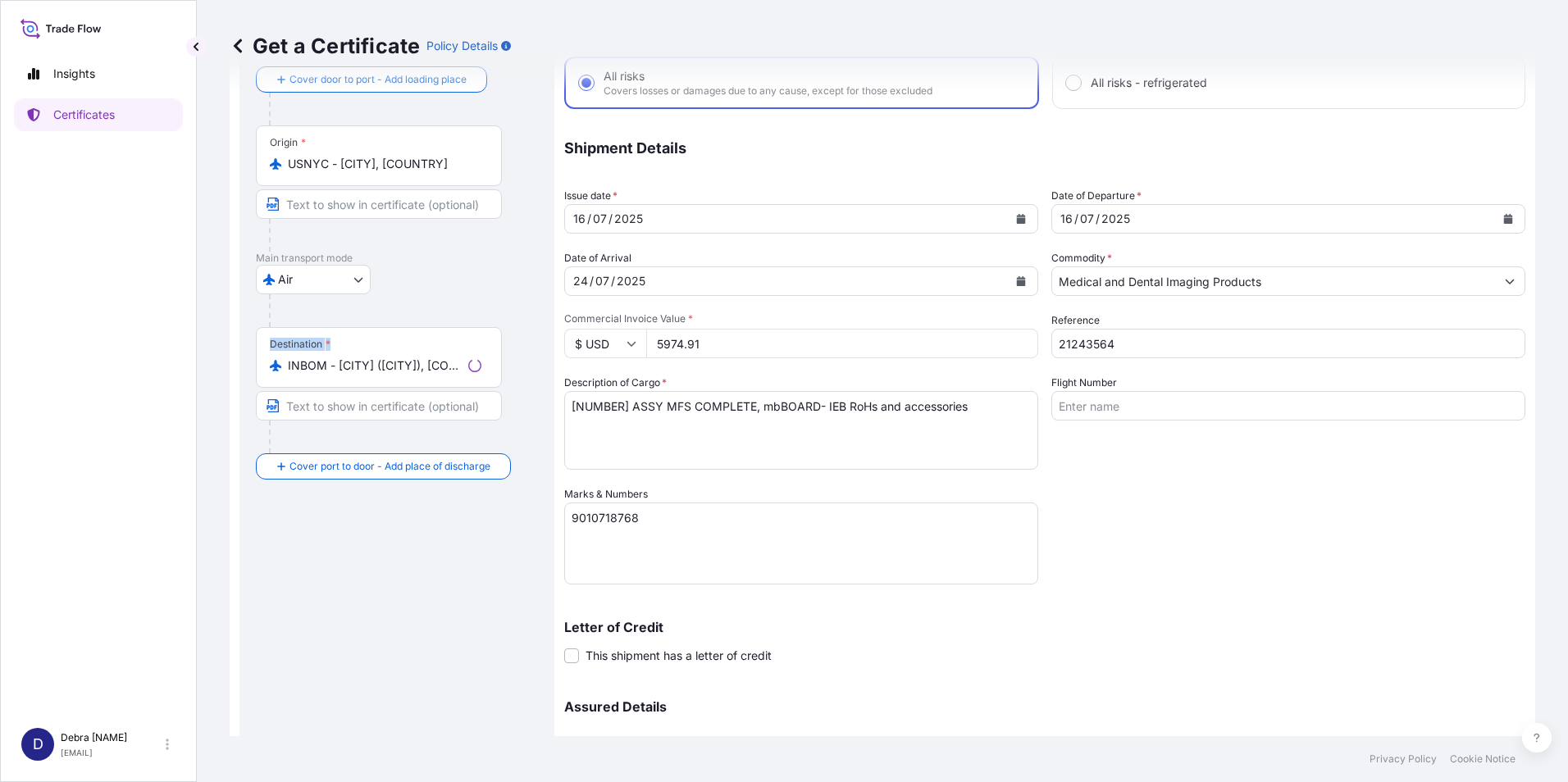 drag, startPoint x: 358, startPoint y: 356, endPoint x: 260, endPoint y: 348, distance: 98.325988 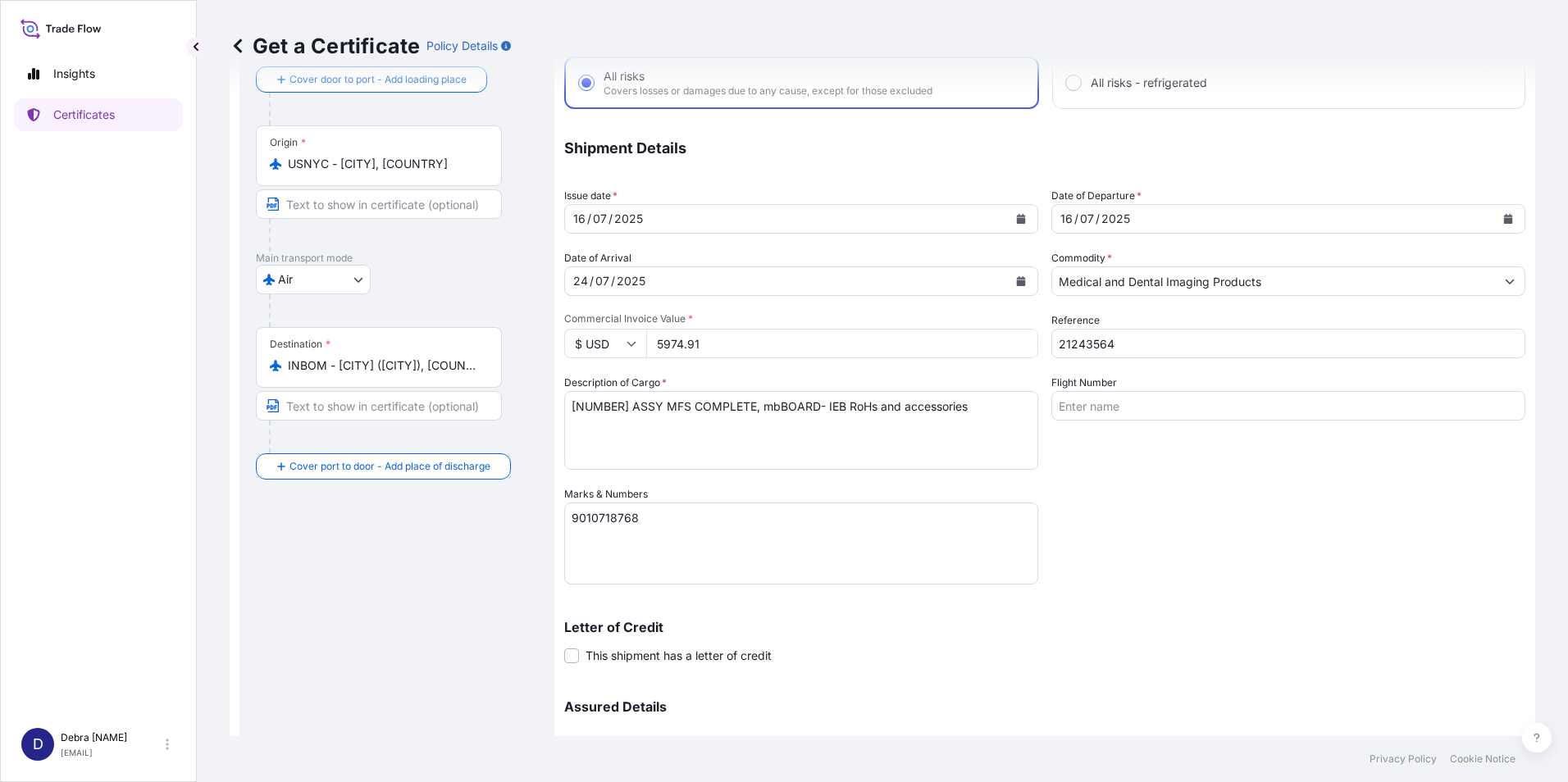 drag, startPoint x: 260, startPoint y: 348, endPoint x: 409, endPoint y: 381, distance: 152.61062 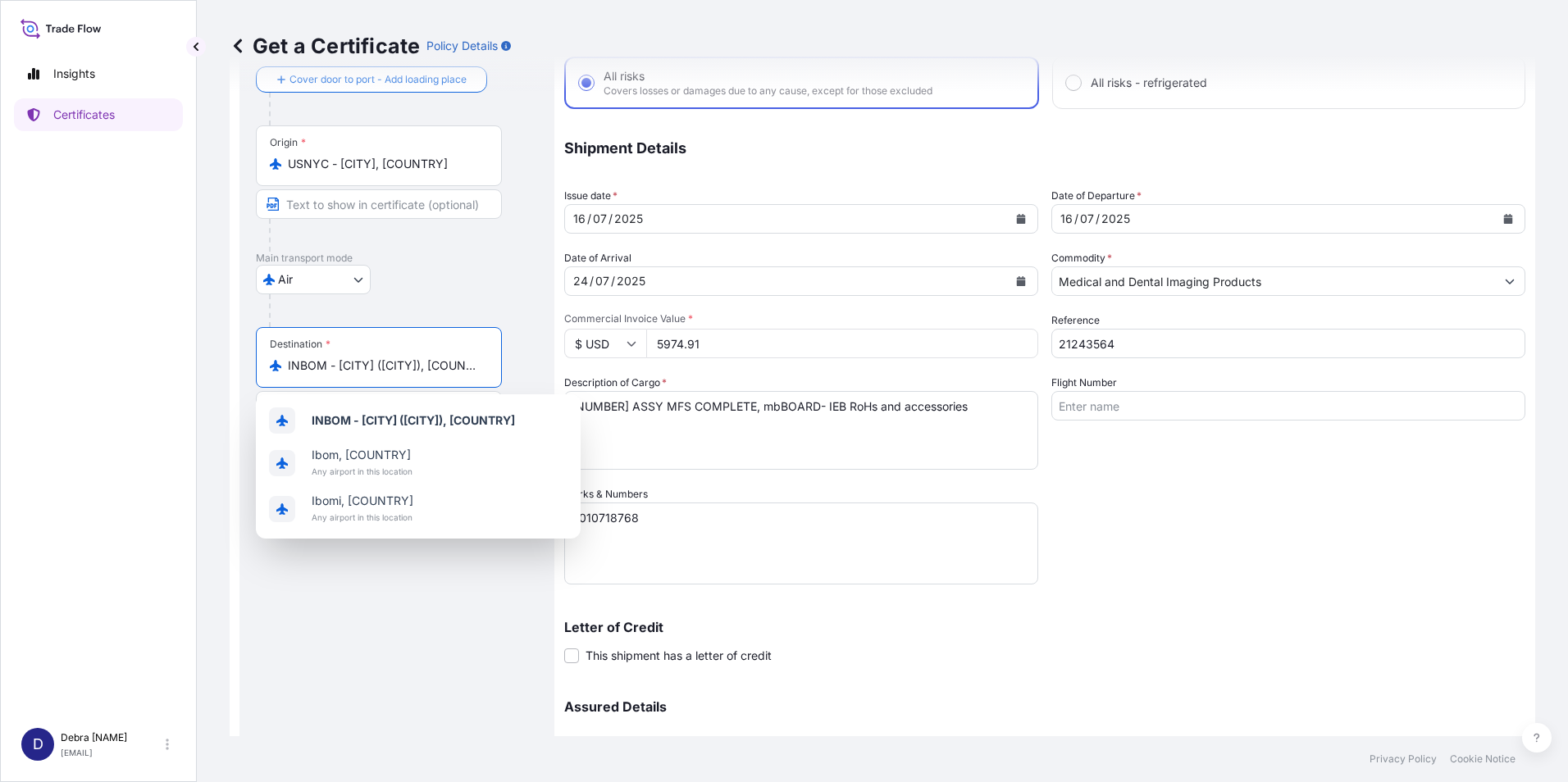 scroll, scrollTop: 0, scrollLeft: 5, axis: horizontal 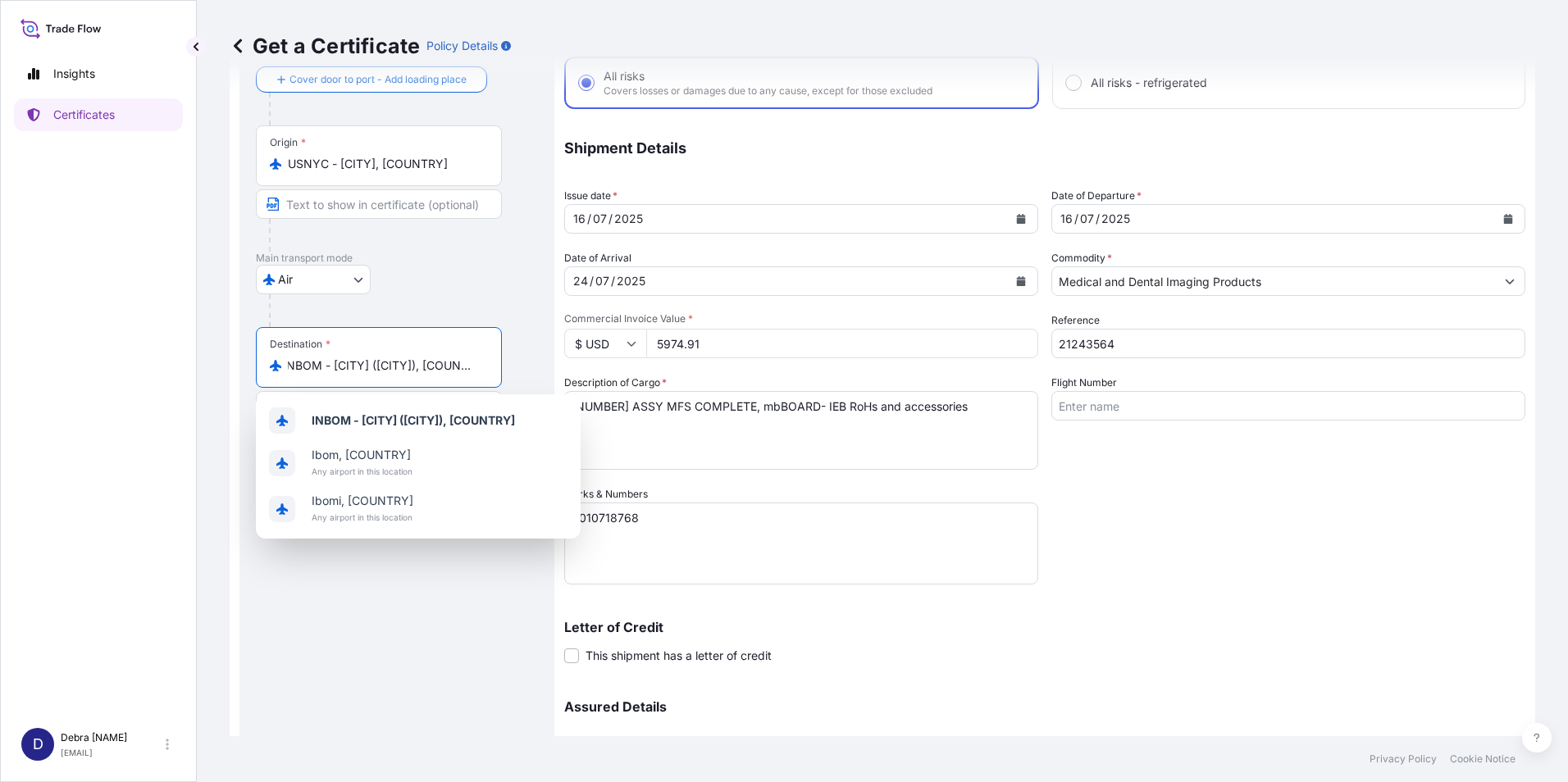 drag, startPoint x: 289, startPoint y: 365, endPoint x: 490, endPoint y: 366, distance: 201.00249 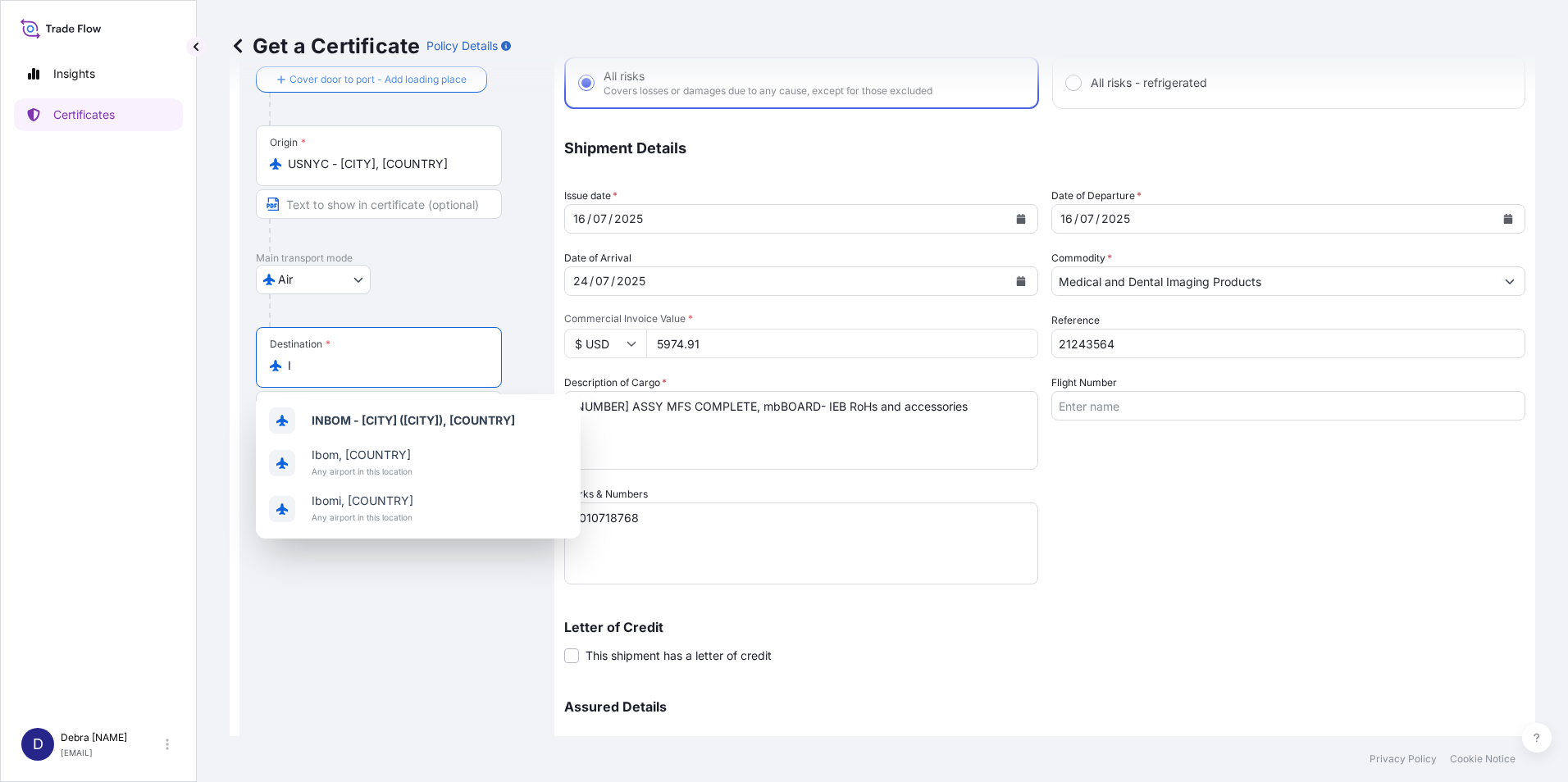 scroll, scrollTop: 0, scrollLeft: 0, axis: both 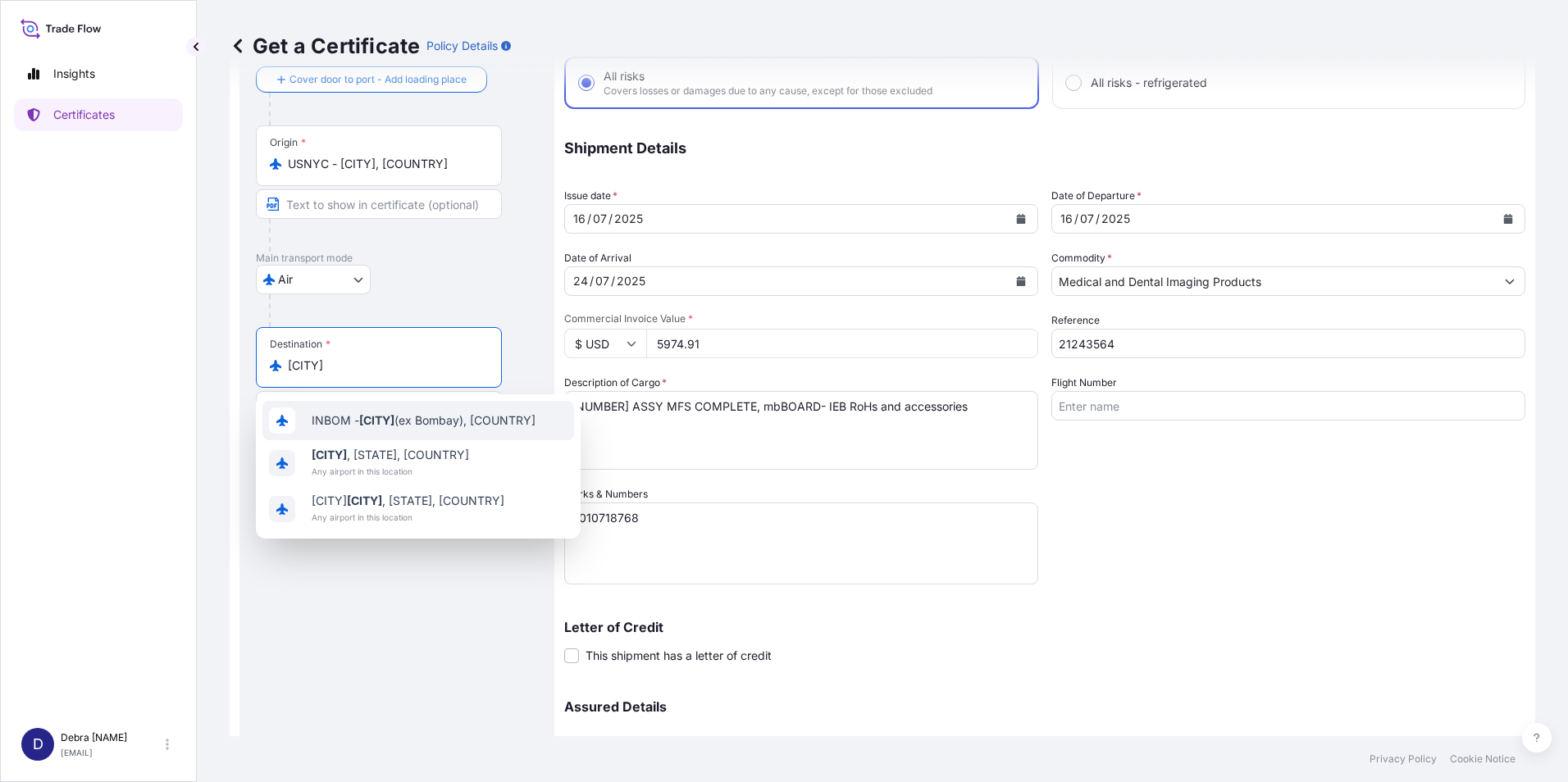 click on "INBOM - [CITY] (ex Bombay), [COUNTRY]" at bounding box center (423, 421) 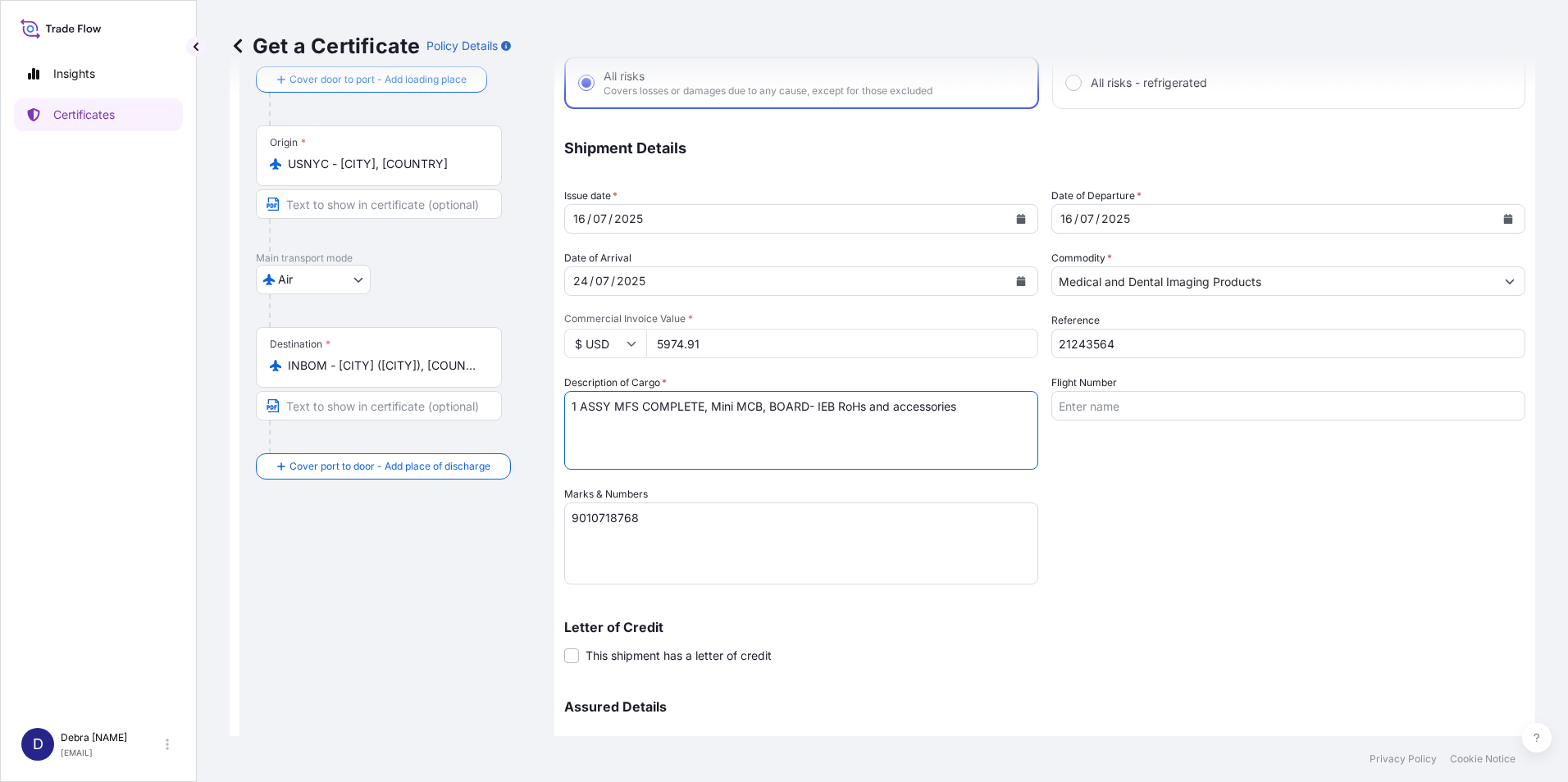 type on "1 ASSY MFS COMPLETE, Mini MCB, BOARD- IEB RoHs and accessories" 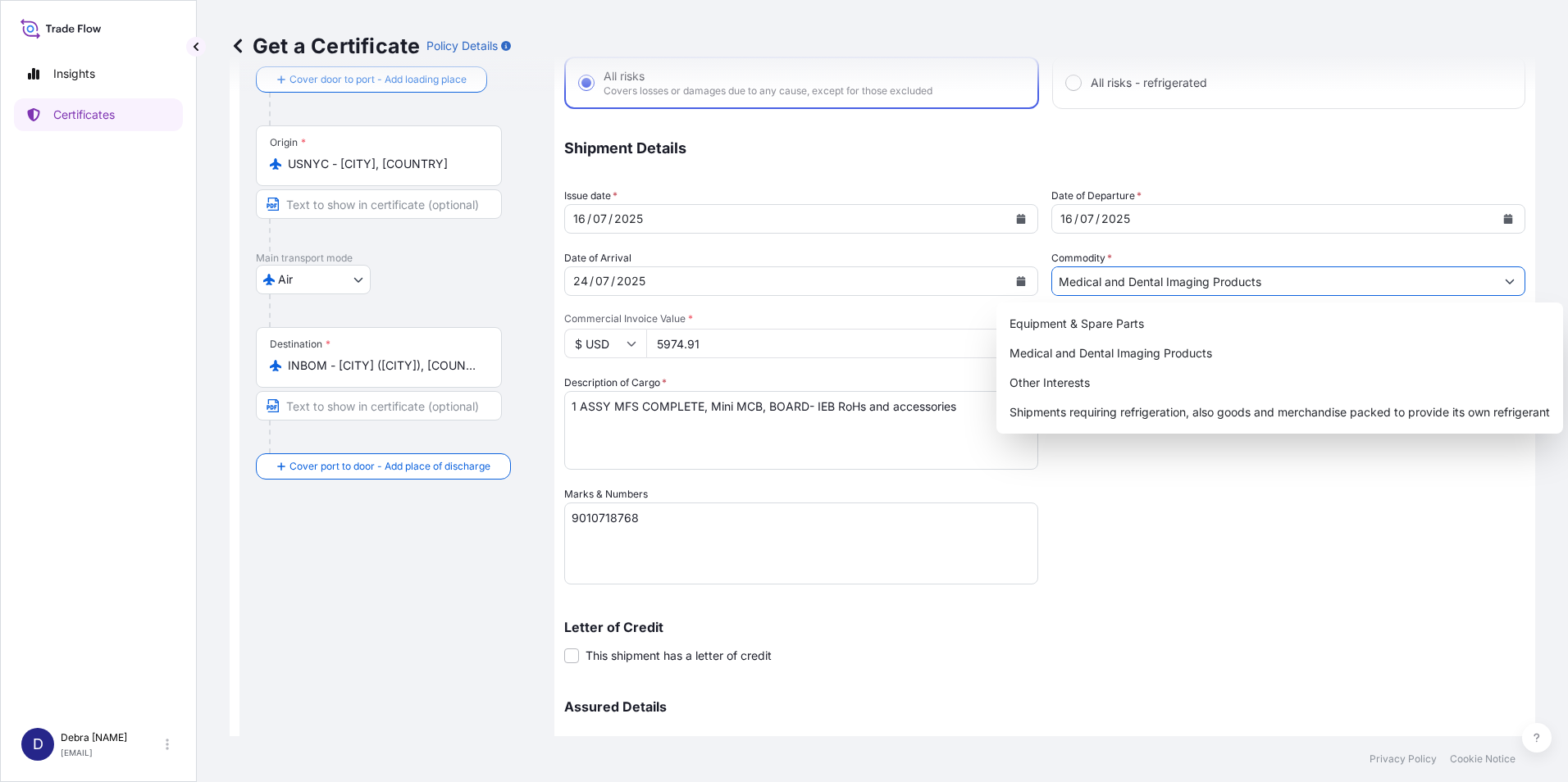 click 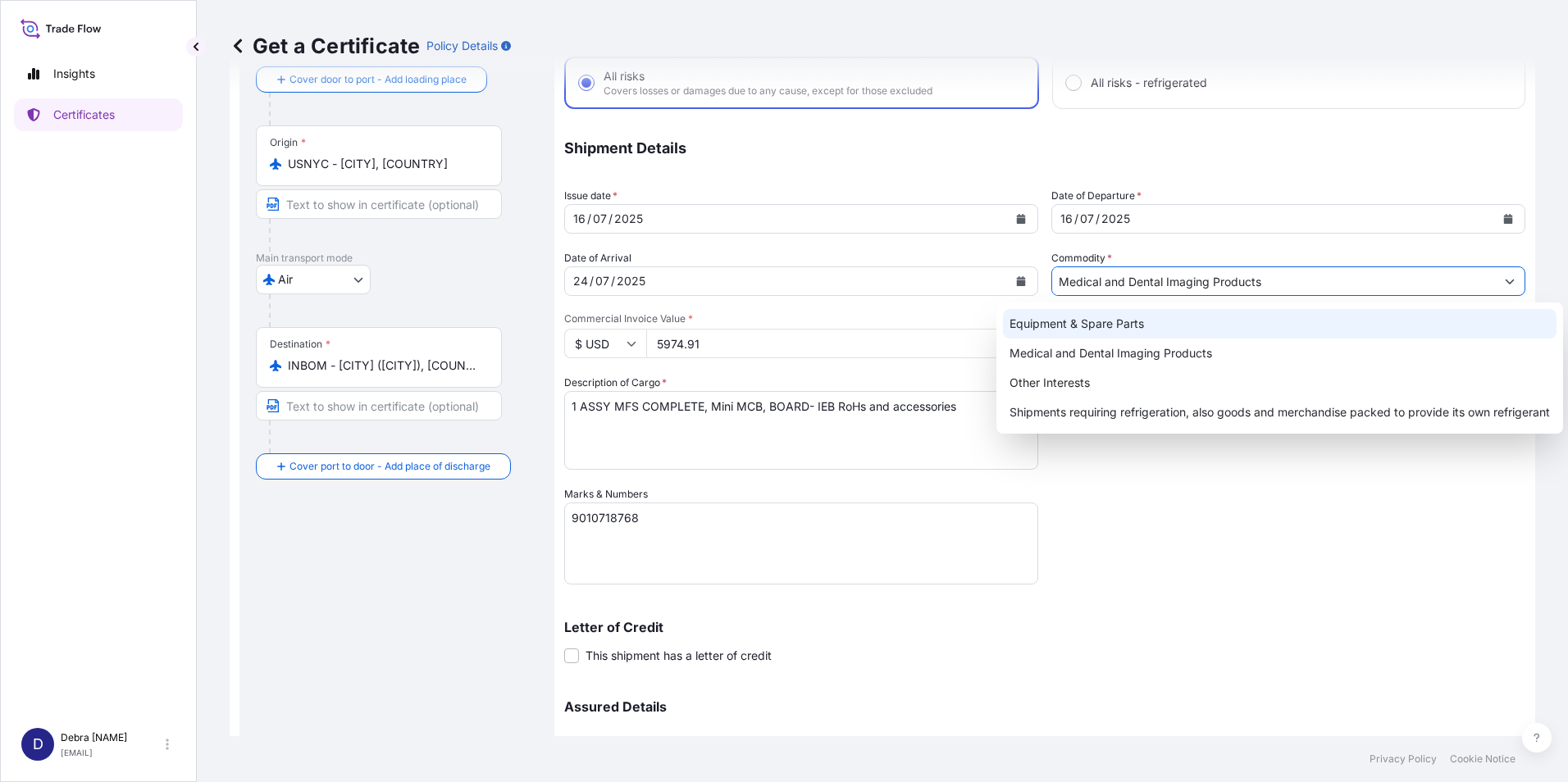 click on "Equipment & Spare Parts" at bounding box center [1279, 324] 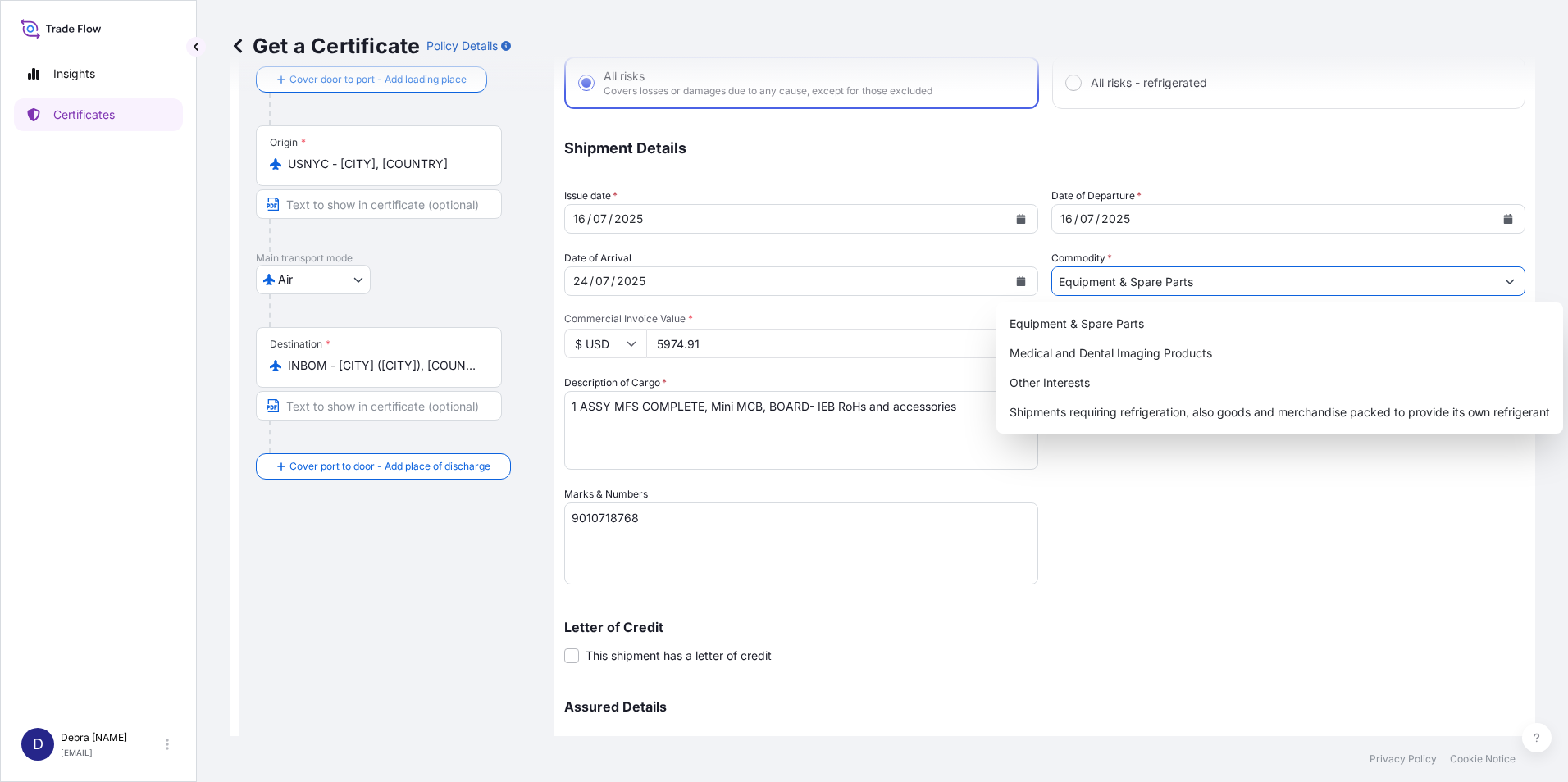 click on "Letter of Credit" at bounding box center [1045, 627] 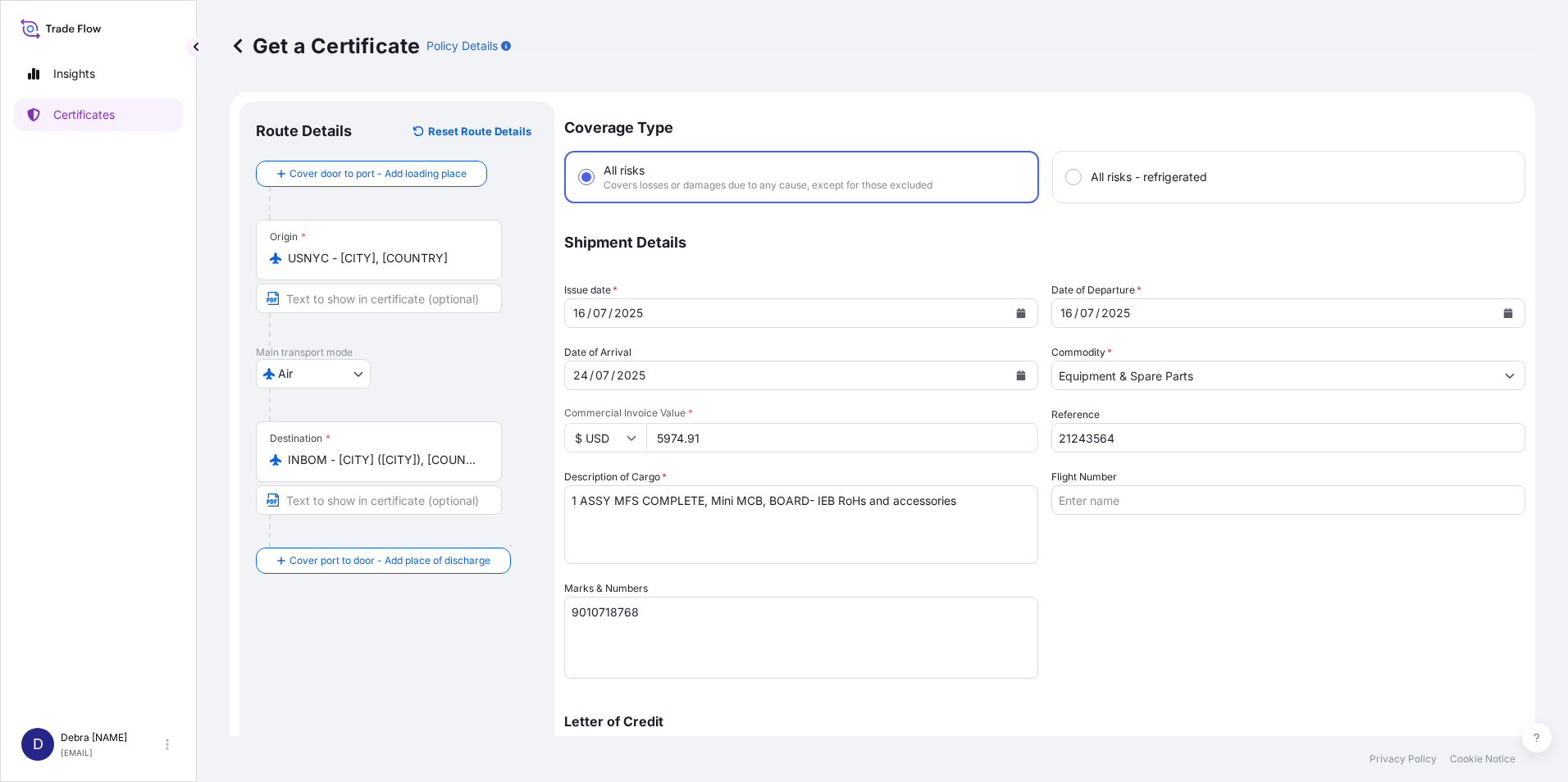 scroll, scrollTop: 258, scrollLeft: 0, axis: vertical 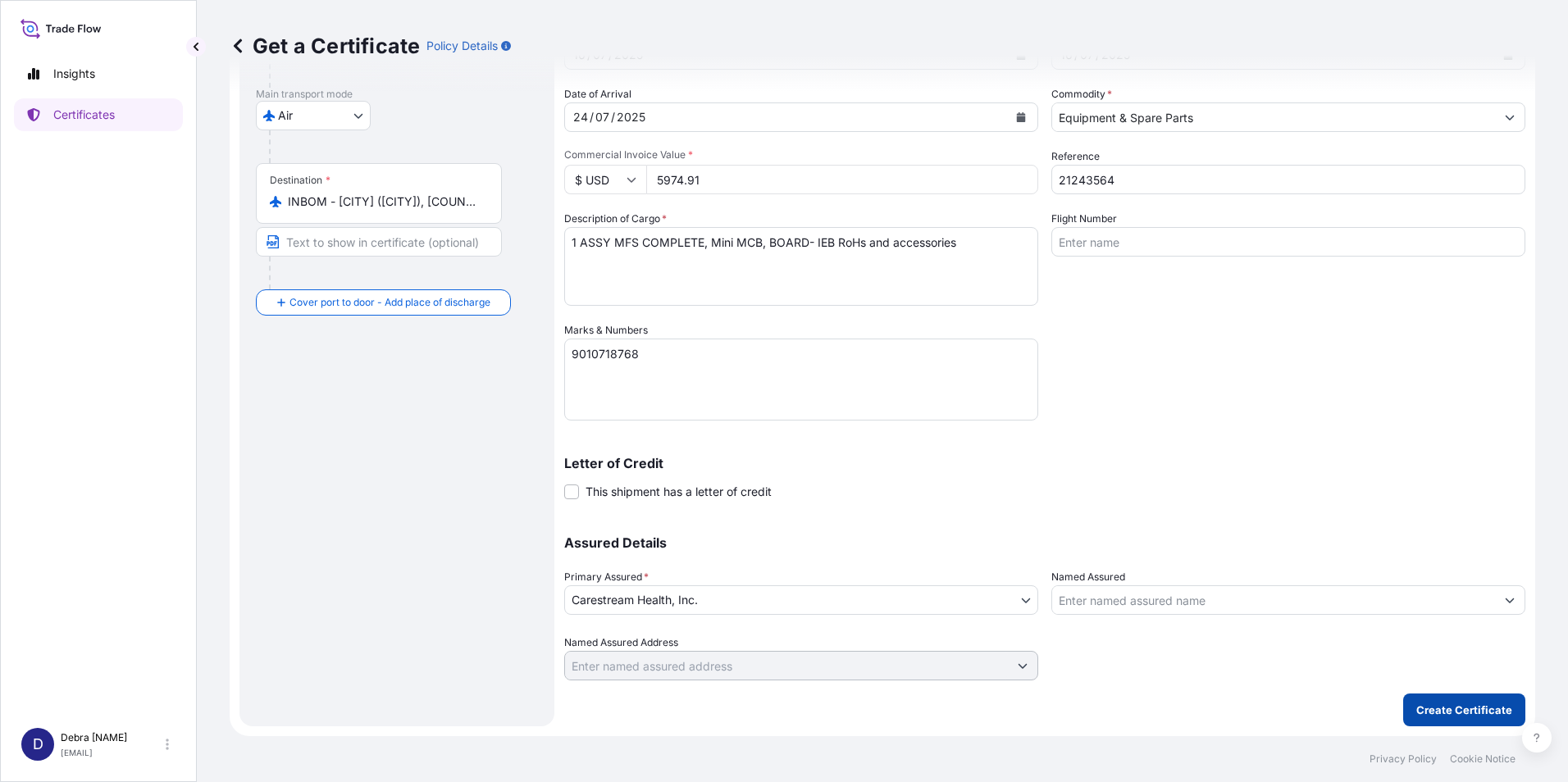 click on "Create Certificate" at bounding box center [1464, 710] 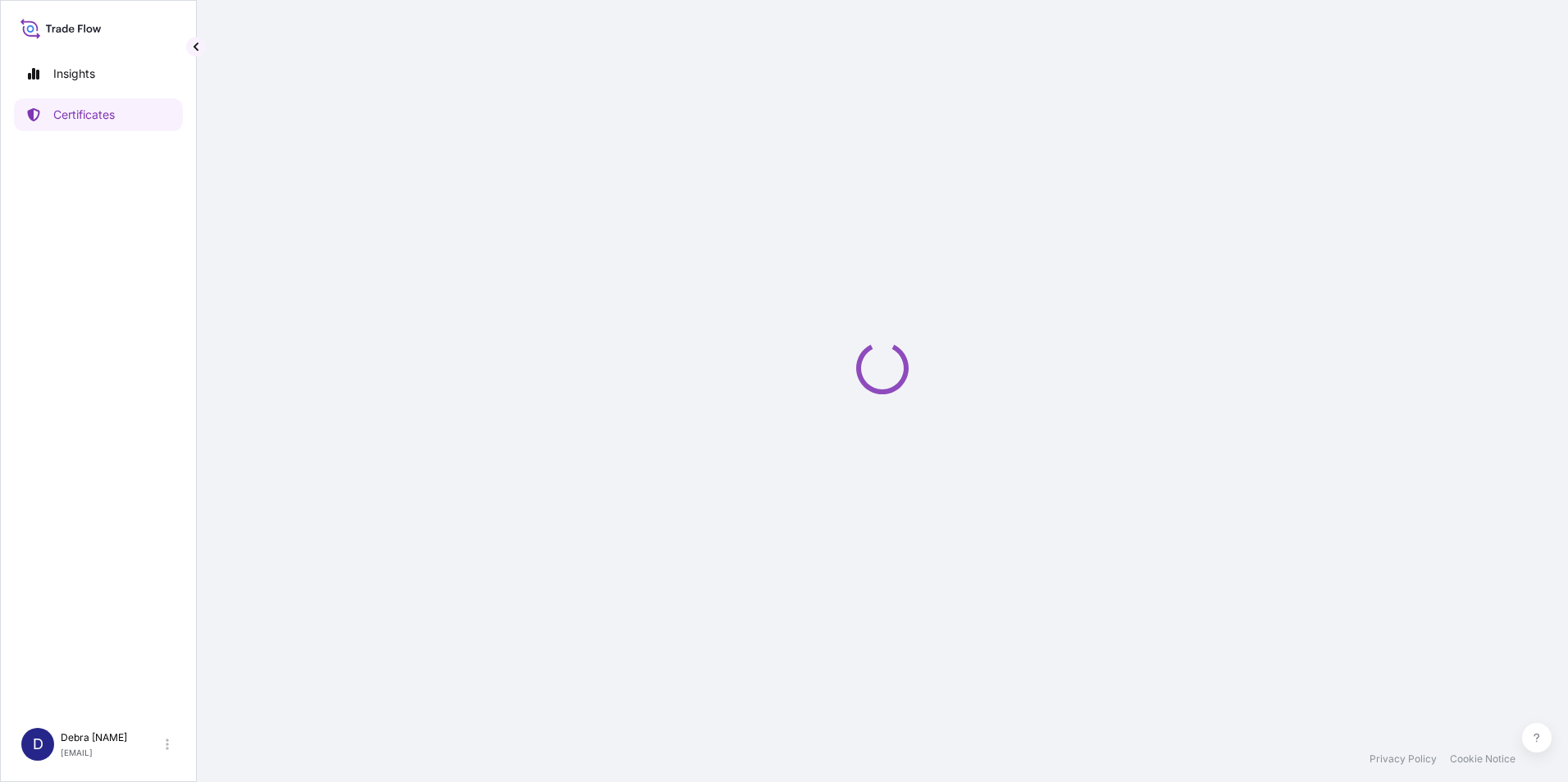 scroll, scrollTop: 0, scrollLeft: 0, axis: both 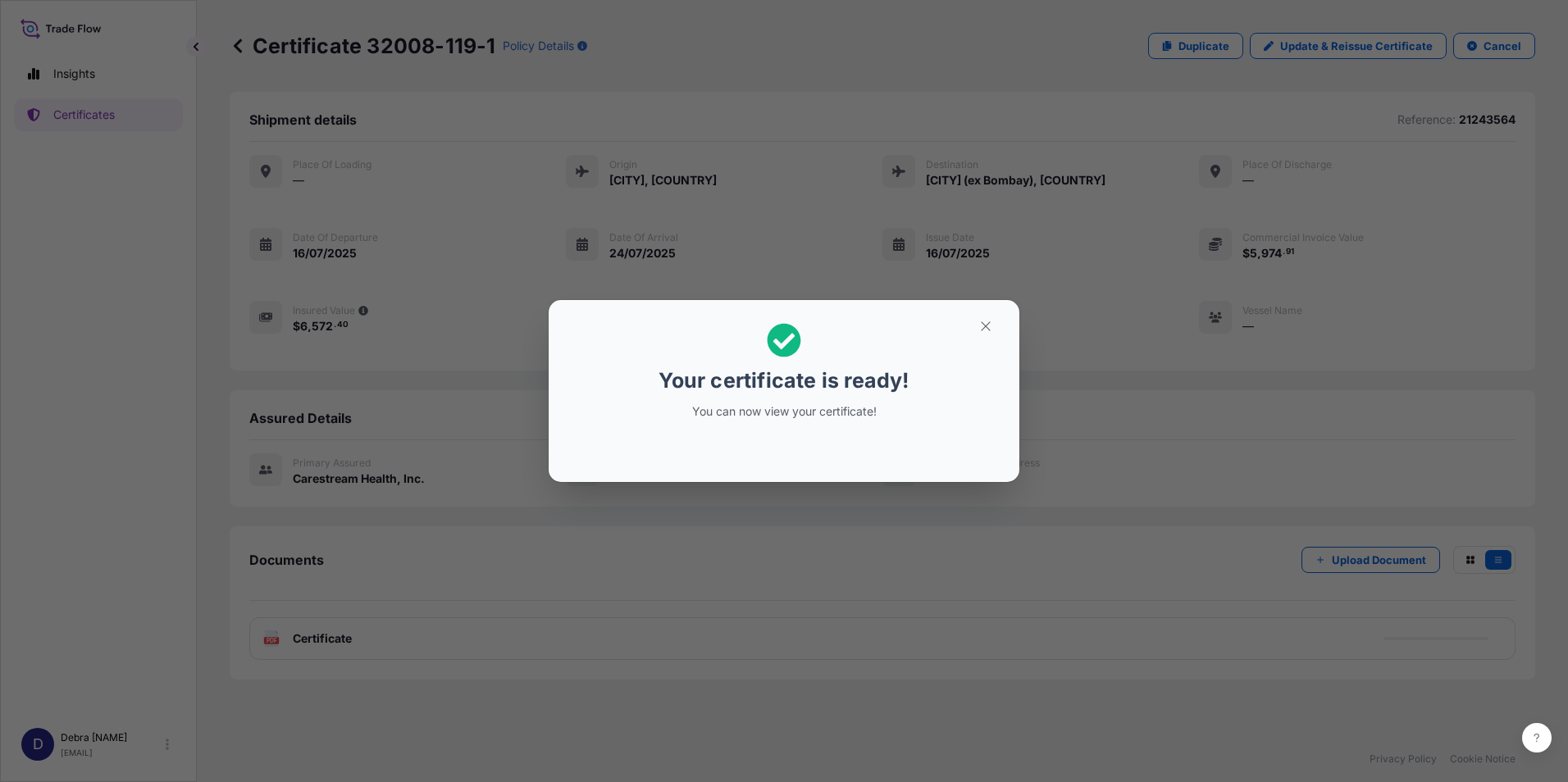 click on "You can now view your certificate!" at bounding box center [784, 411] 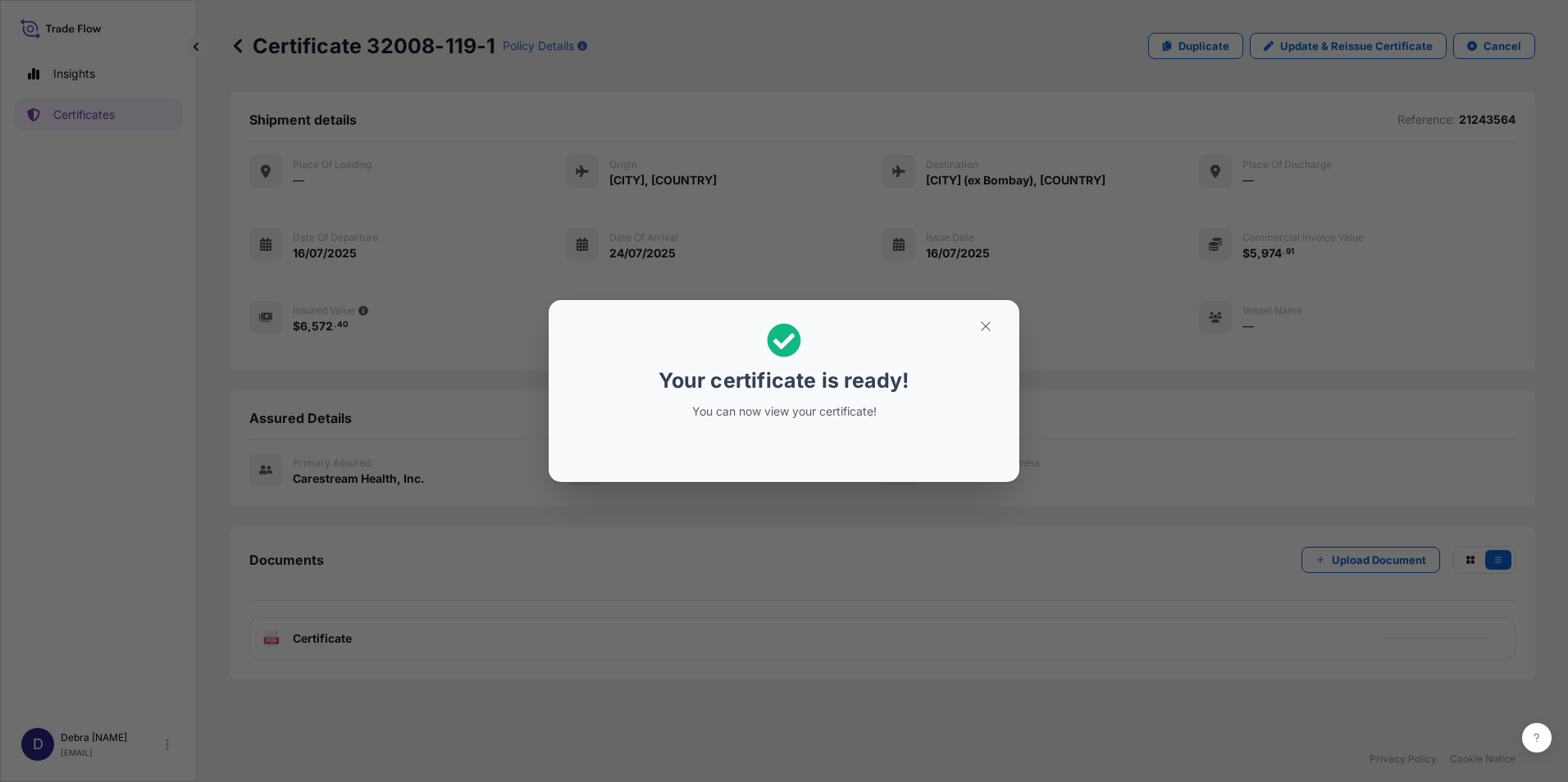 click on "Your certificate is ready! You can now view your certificate!" at bounding box center [784, 391] 